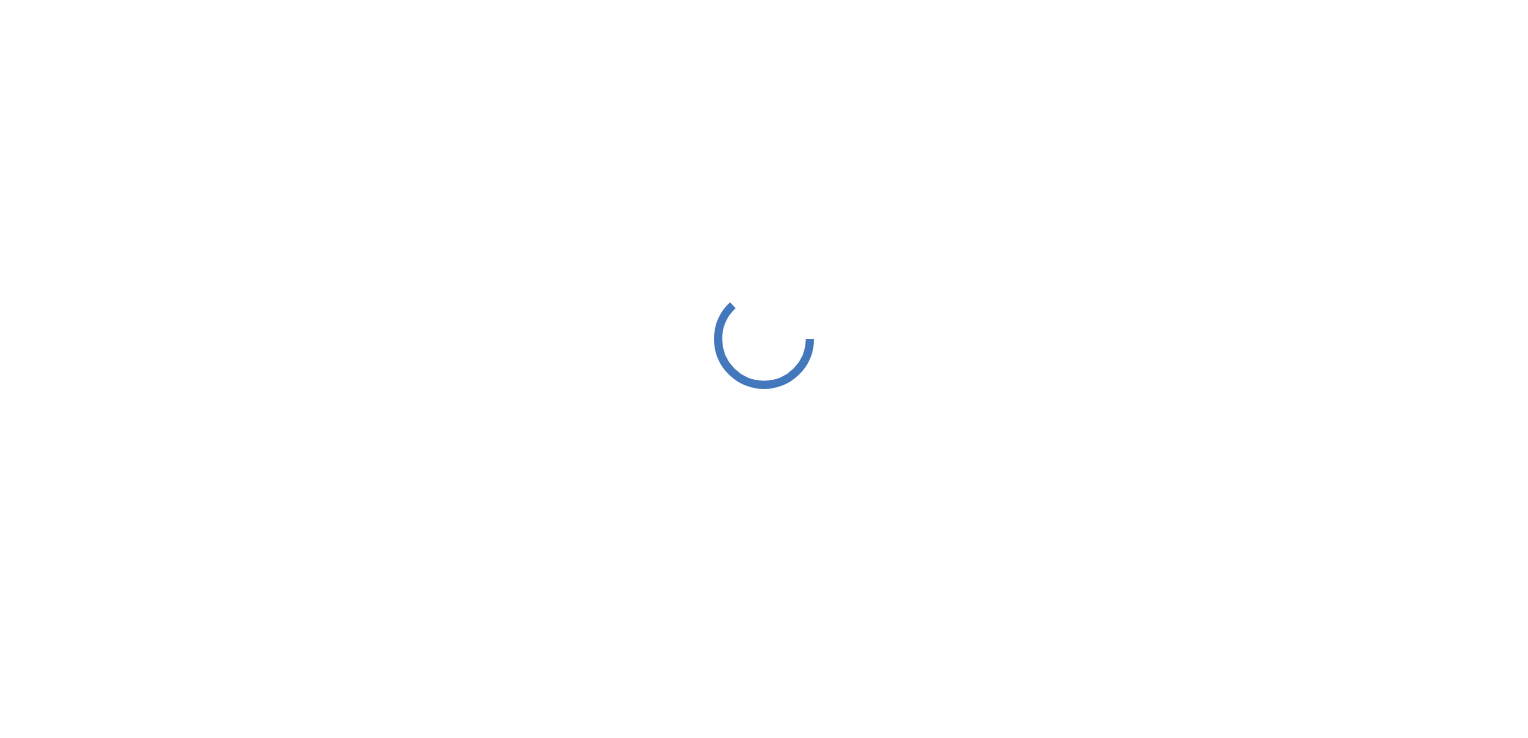 scroll, scrollTop: 0, scrollLeft: 0, axis: both 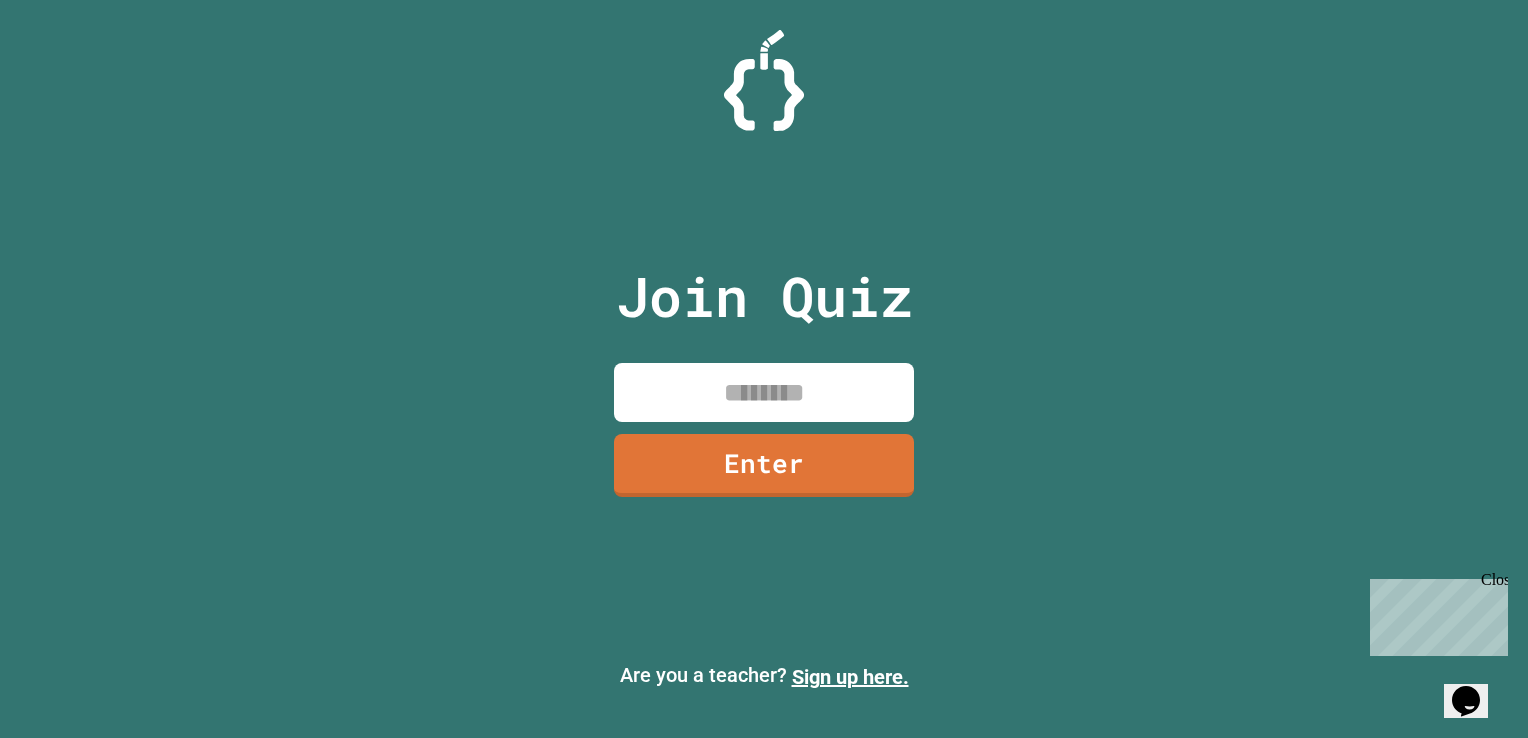 click at bounding box center (764, 392) 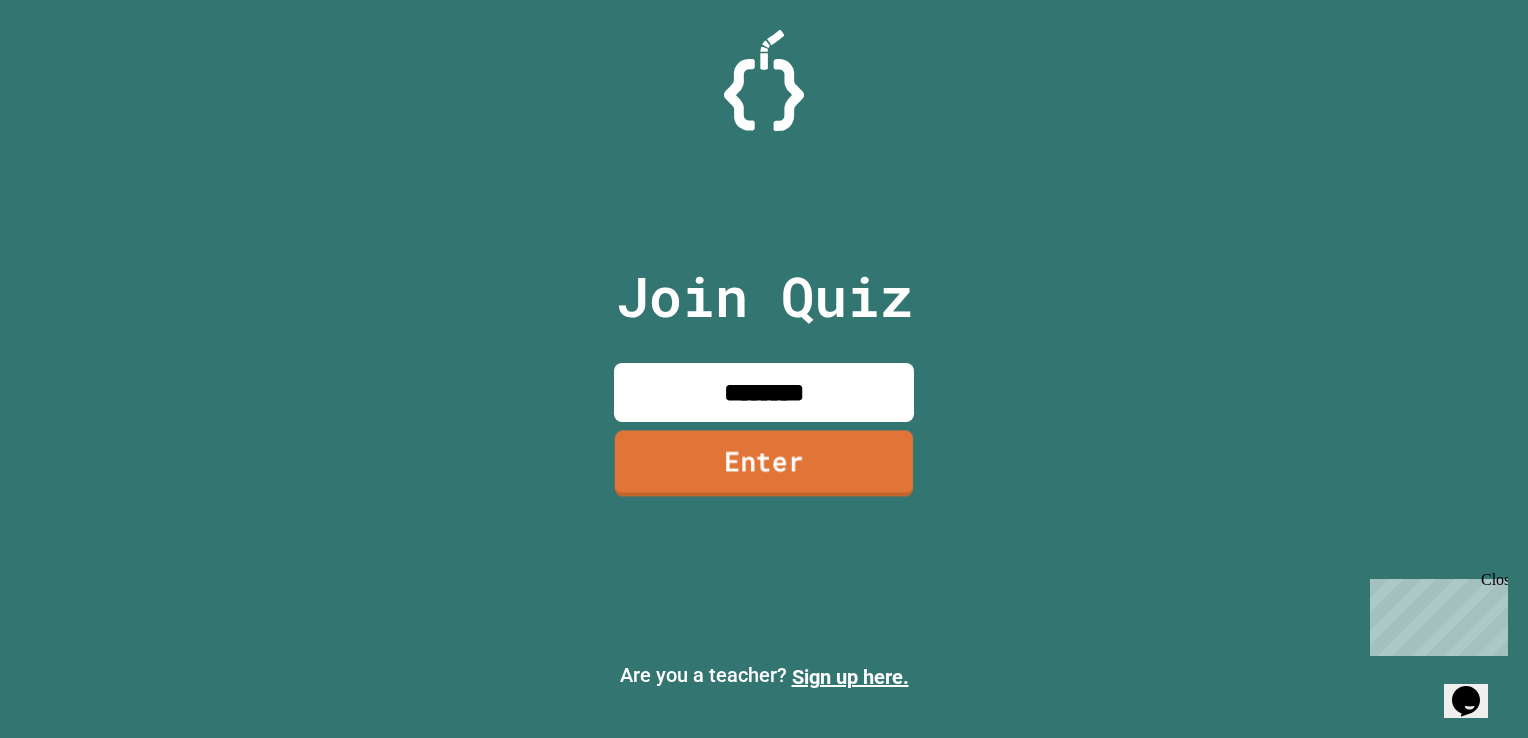 click on "Enter" at bounding box center (764, 464) 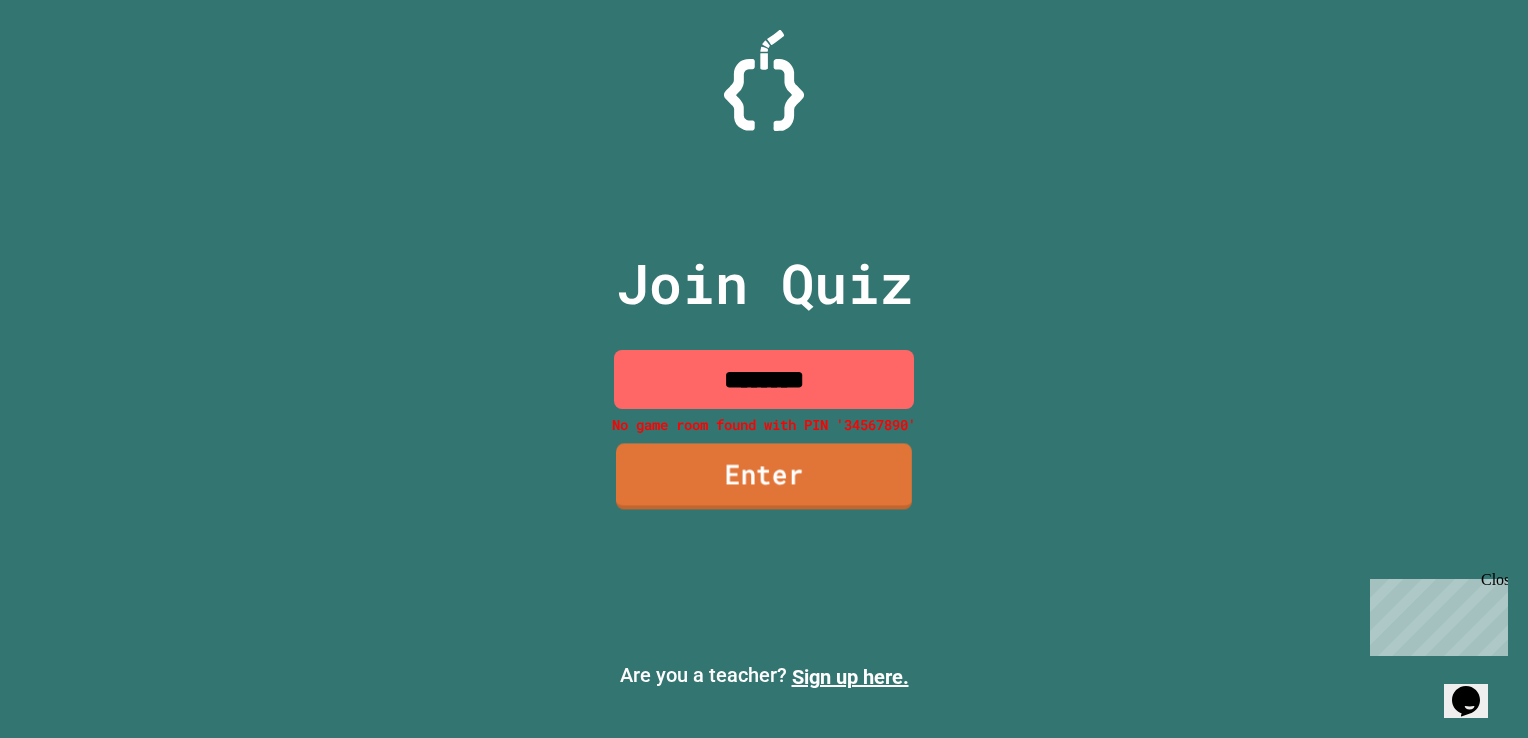 click on "Enter" at bounding box center [764, 477] 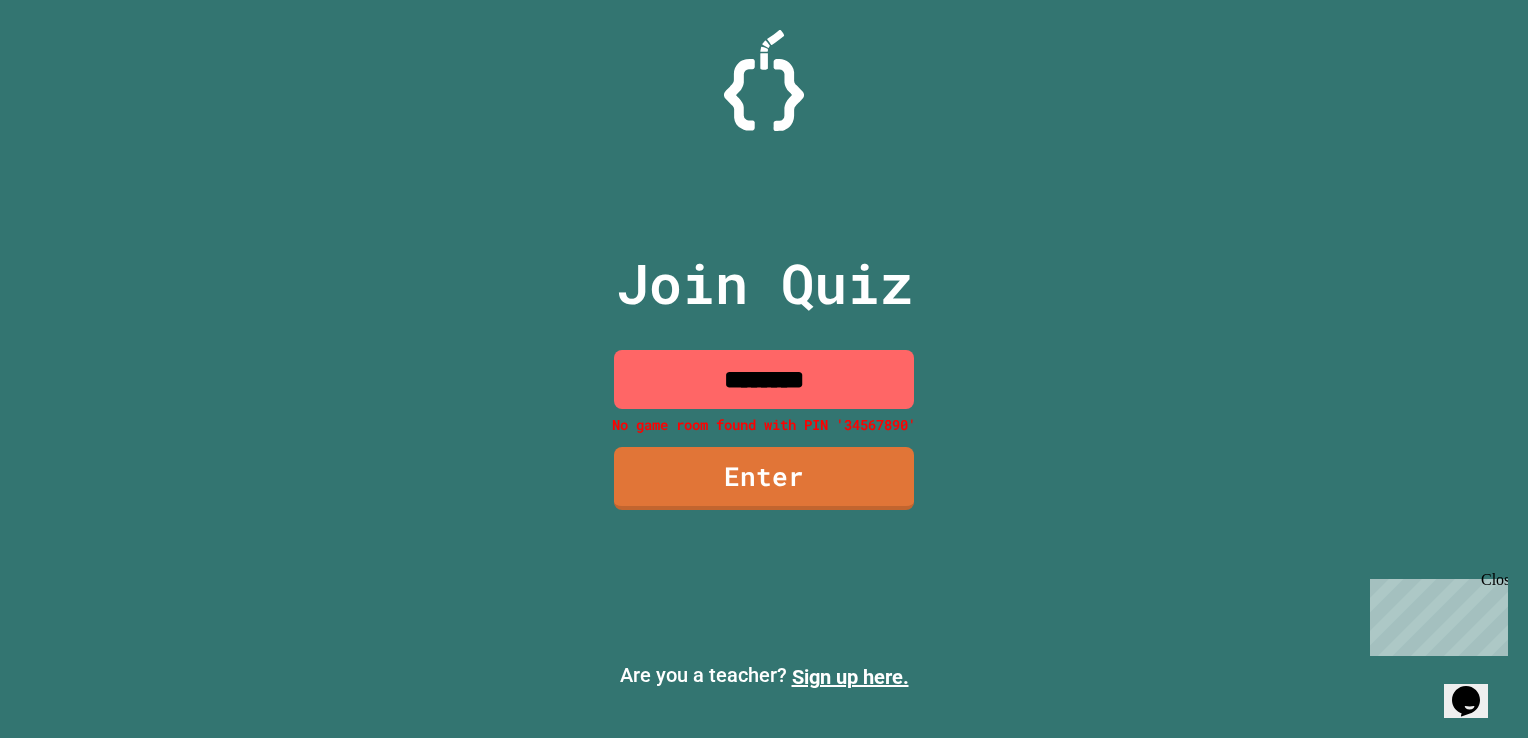 click on "********" at bounding box center [764, 379] 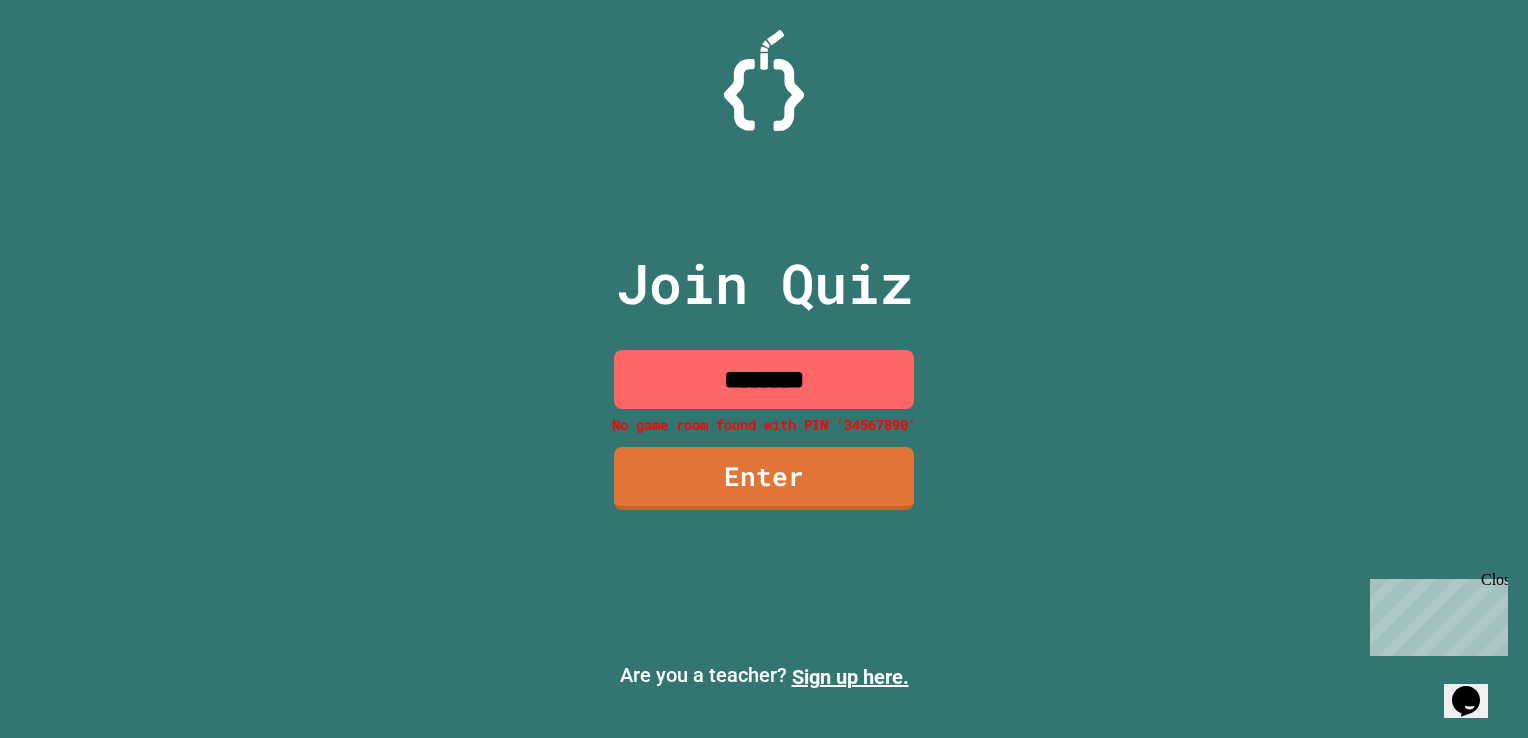 click on "********" at bounding box center [764, 379] 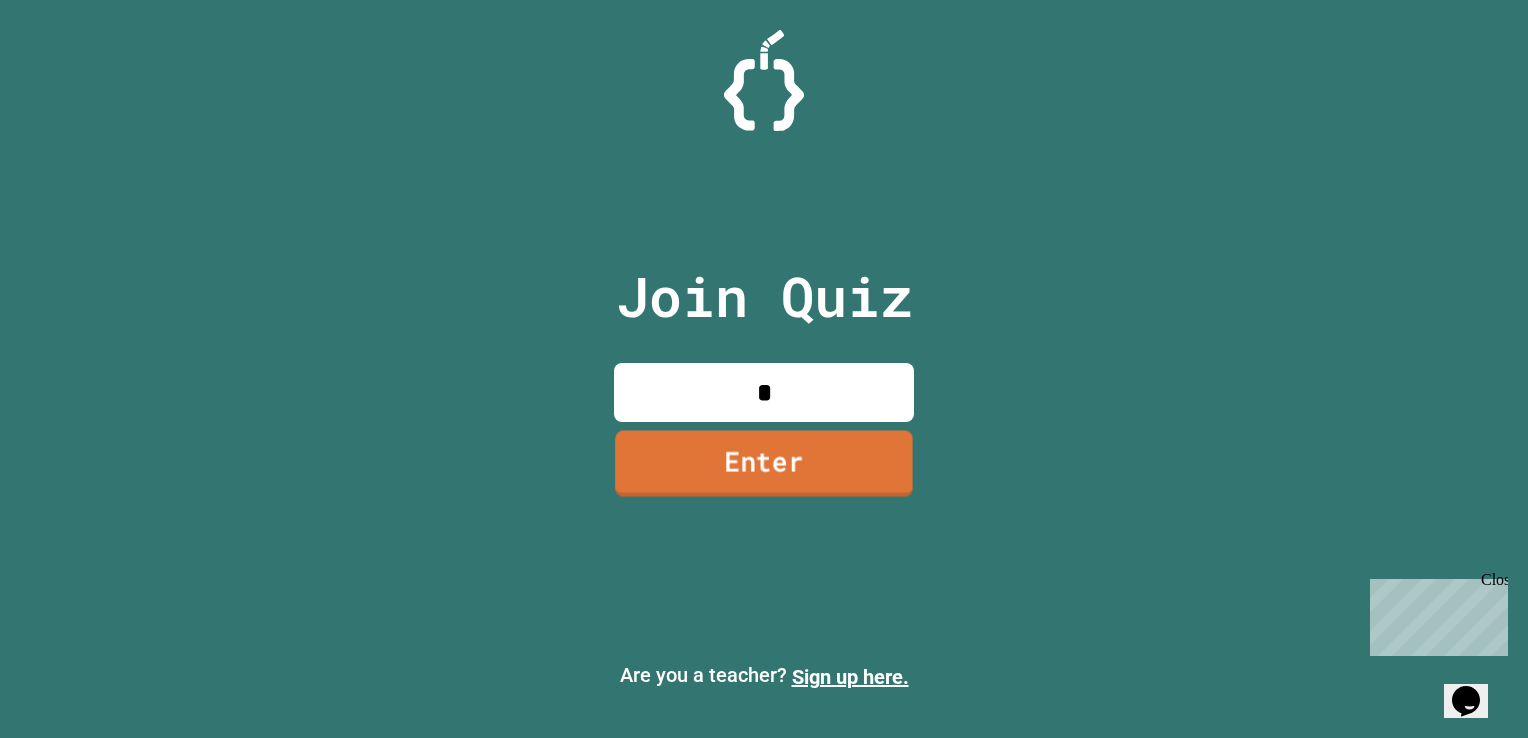 type on "*" 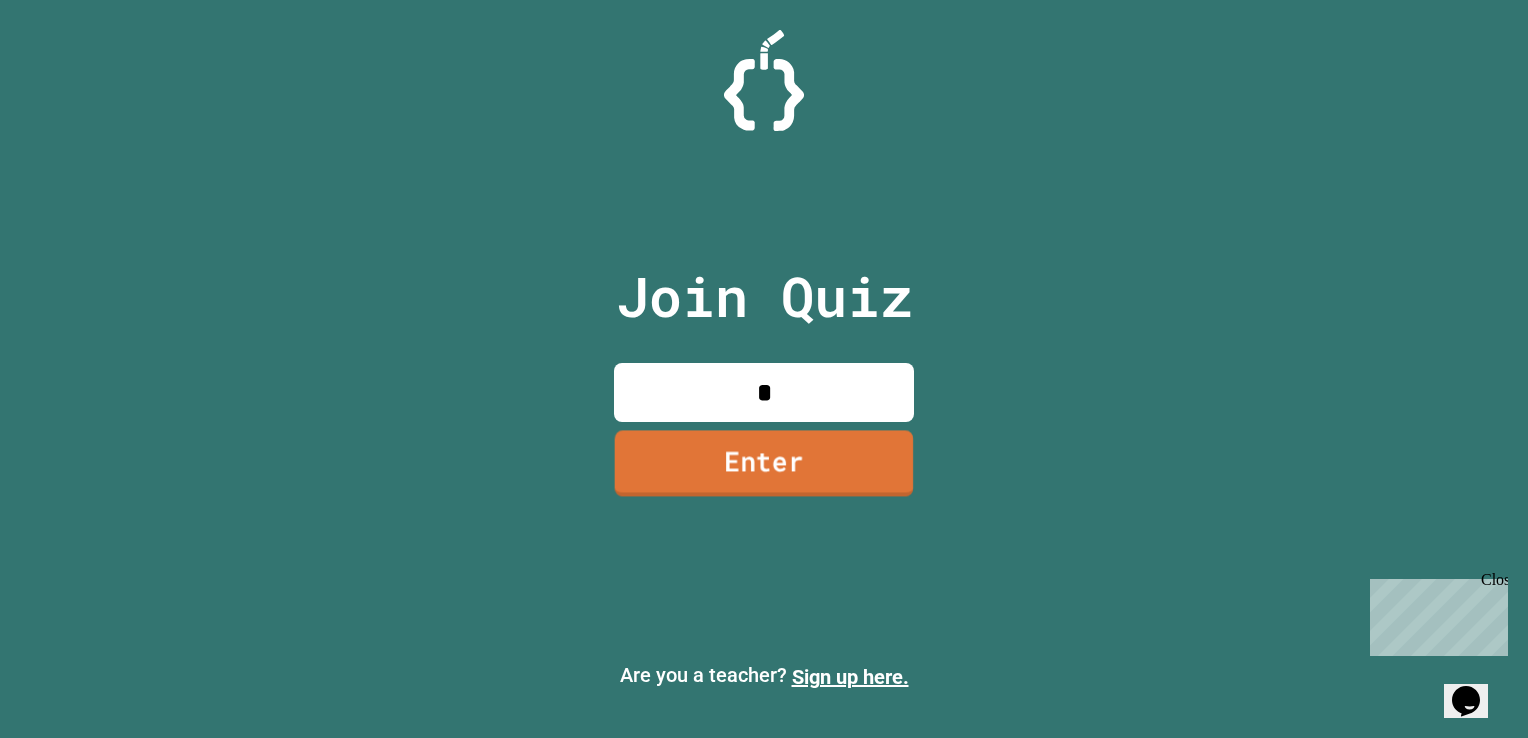 click on "Enter" at bounding box center [764, 464] 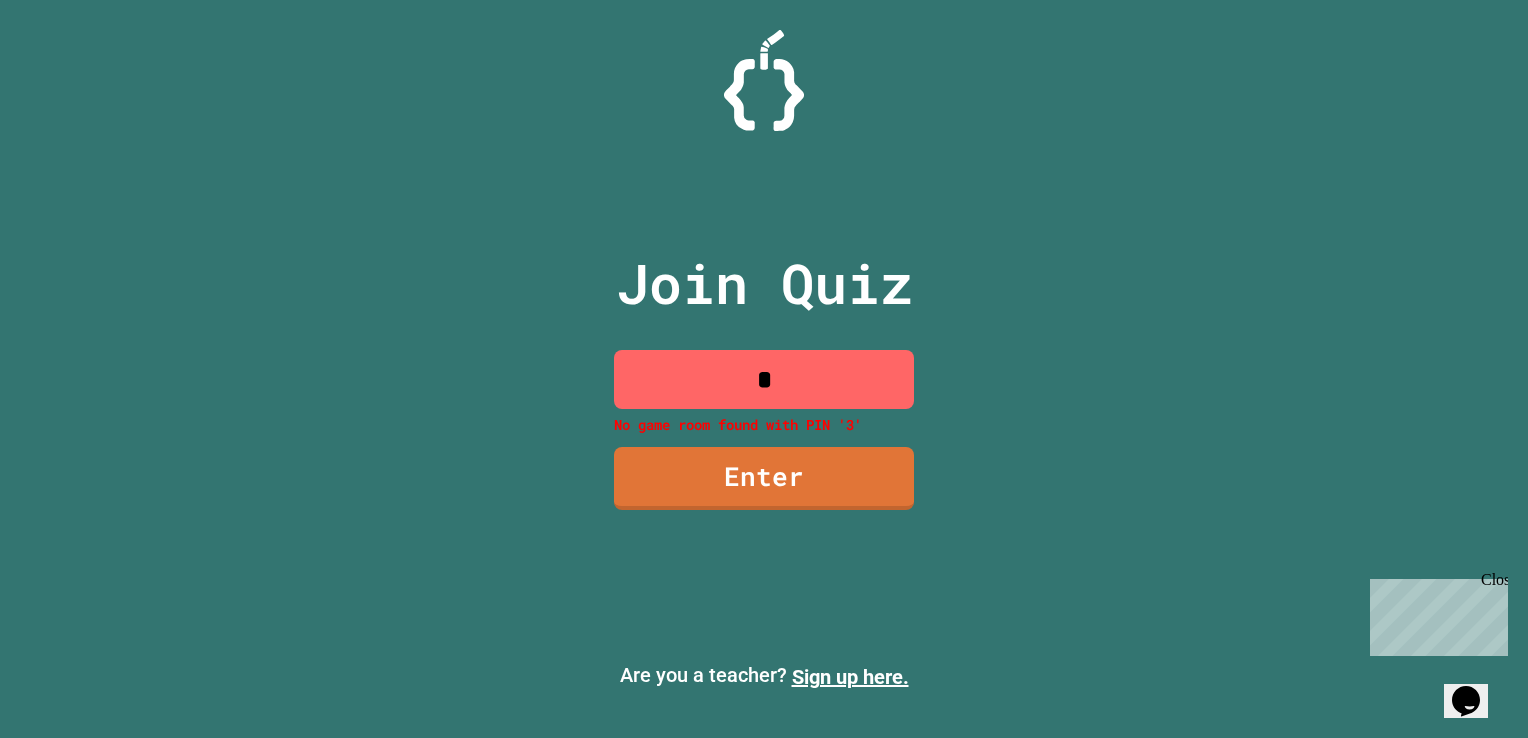 click on "*" at bounding box center (764, 379) 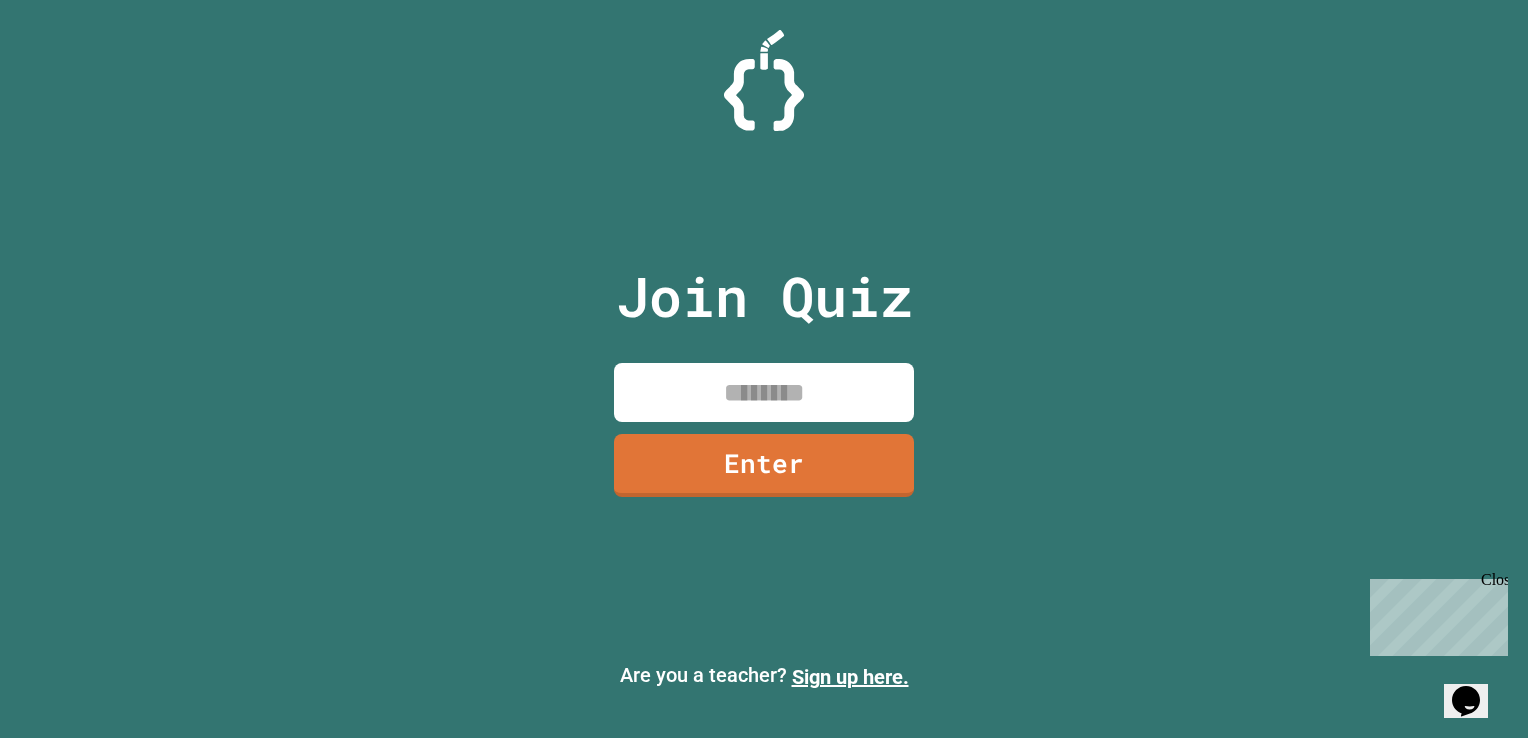 type 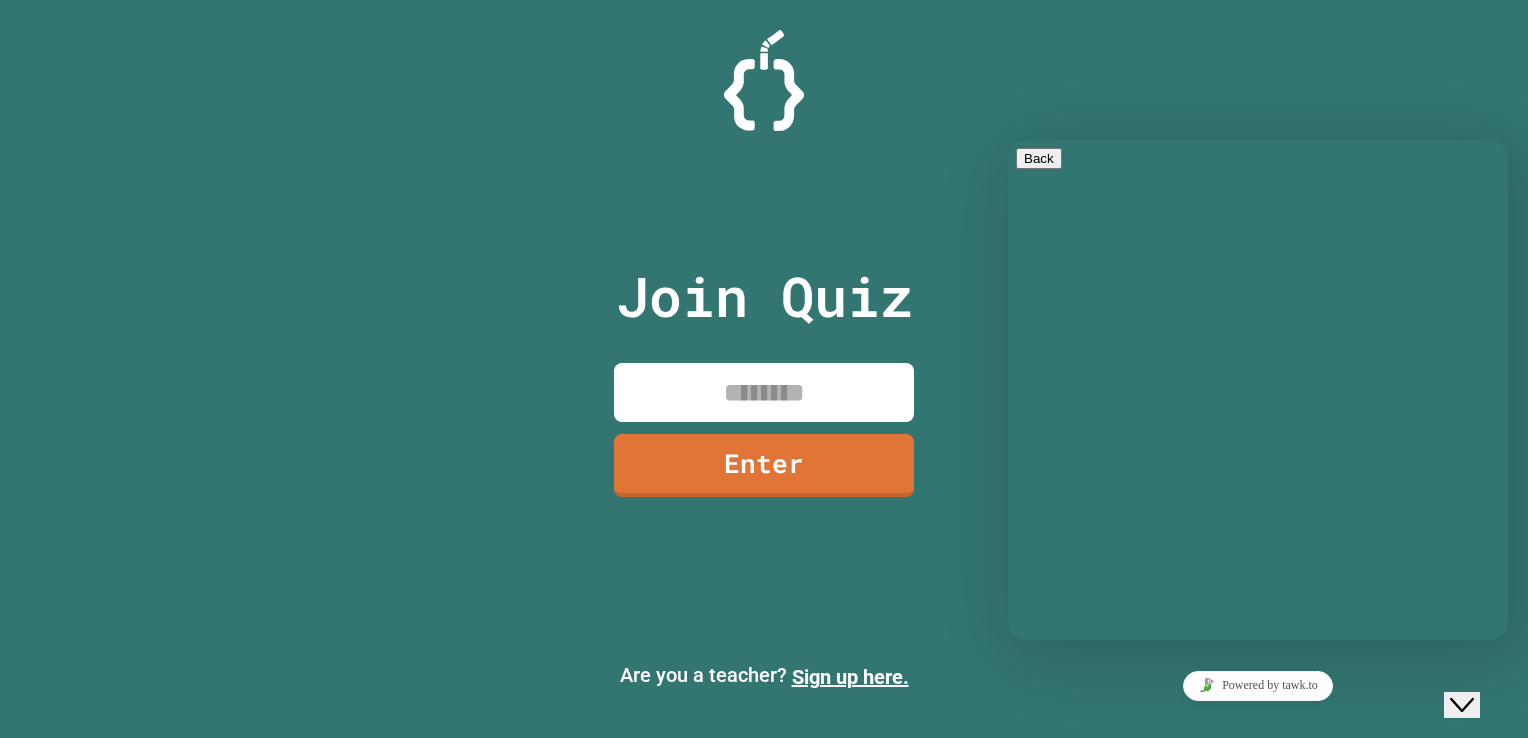 click at bounding box center (1024, 846) 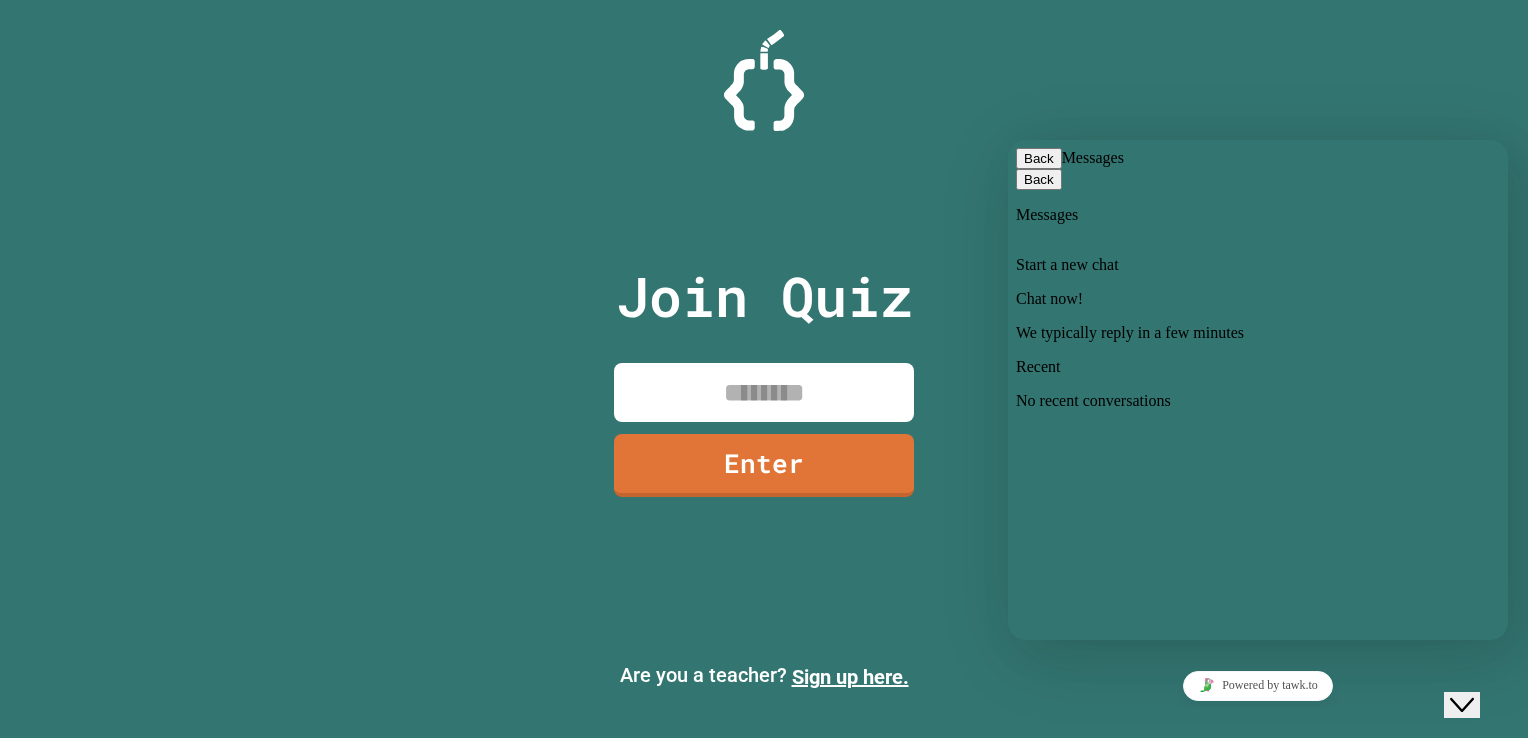 click on "No recent conversations" at bounding box center (1258, 401) 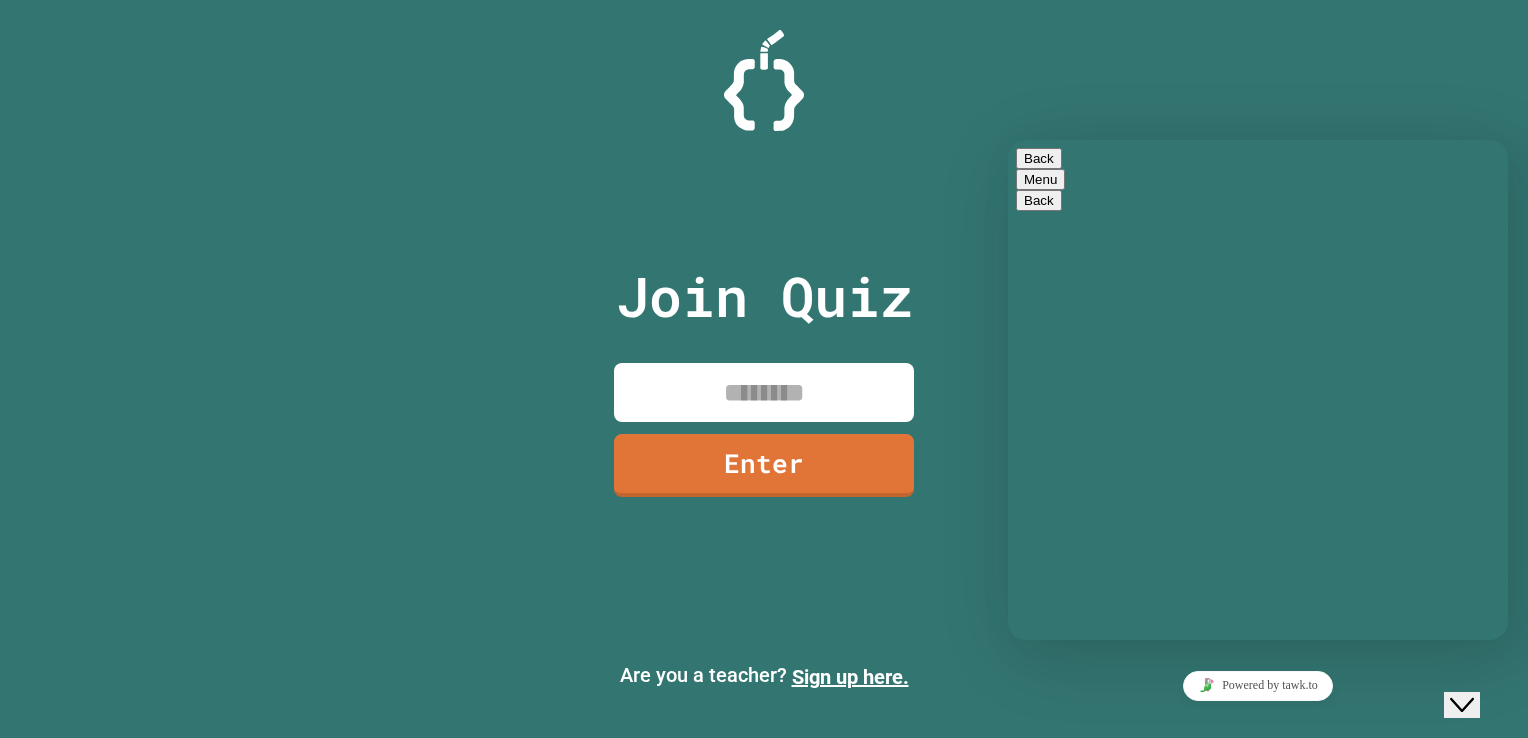 click on "Rate this chat Upload File Insert emoji" at bounding box center (1008, 140) 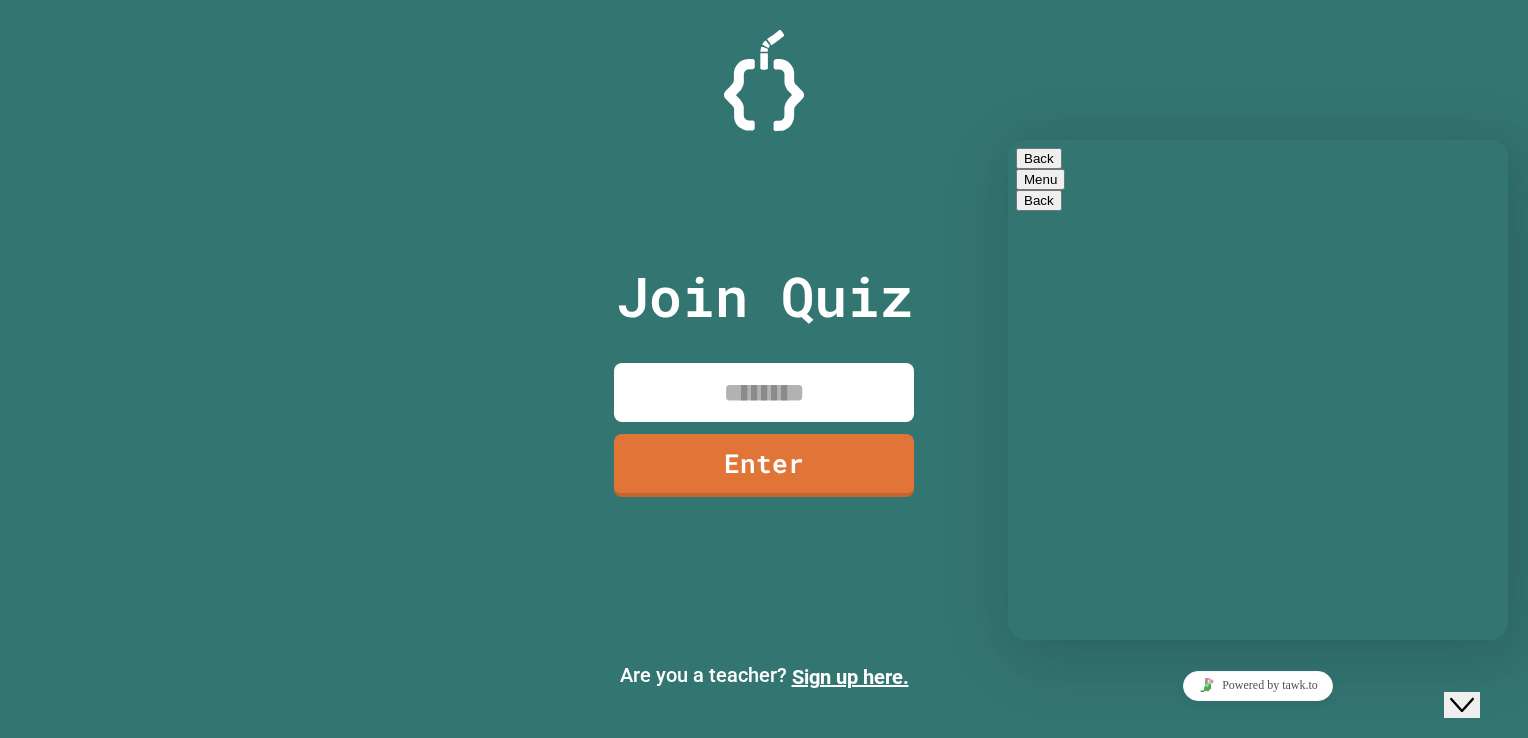 type on "**********" 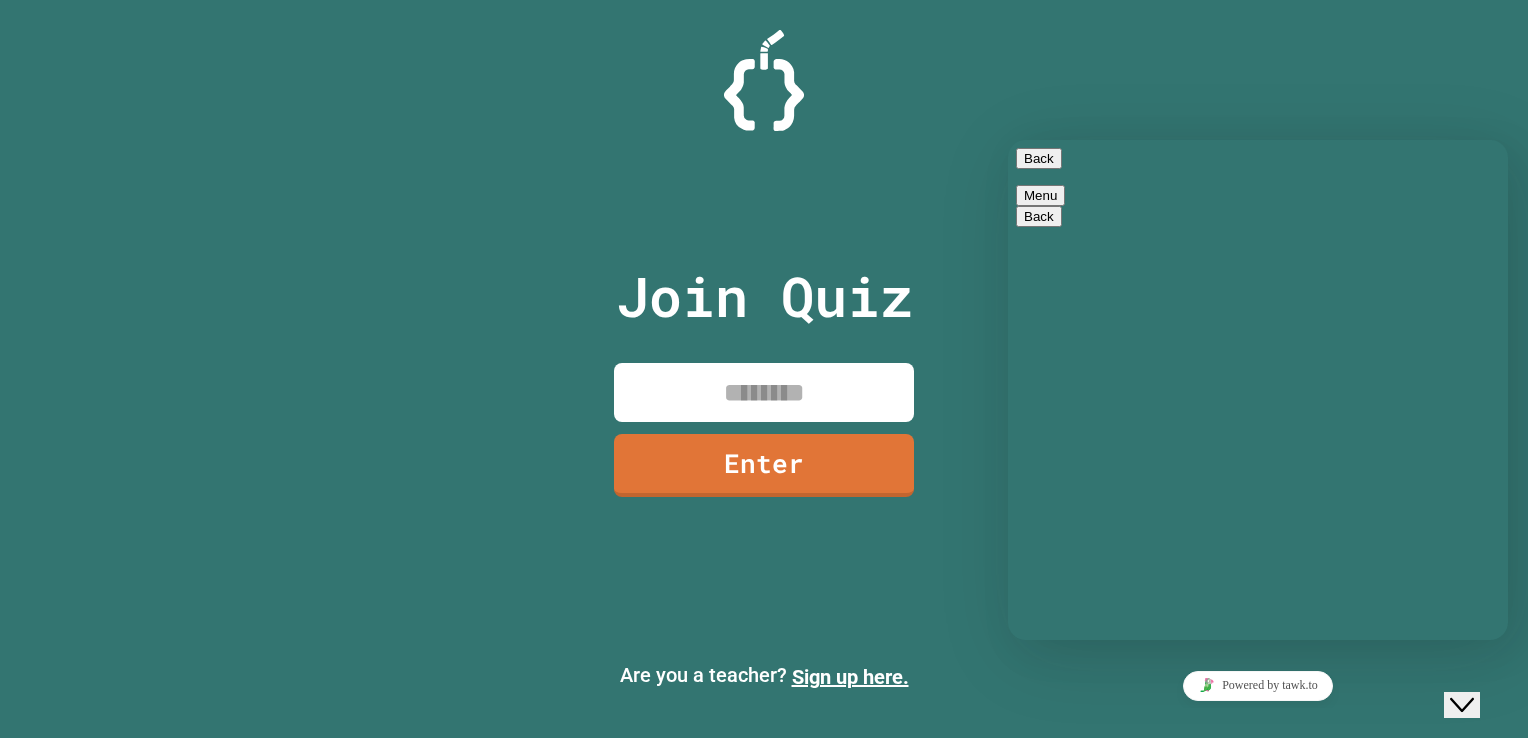 click on "Back" at bounding box center (1039, 158) 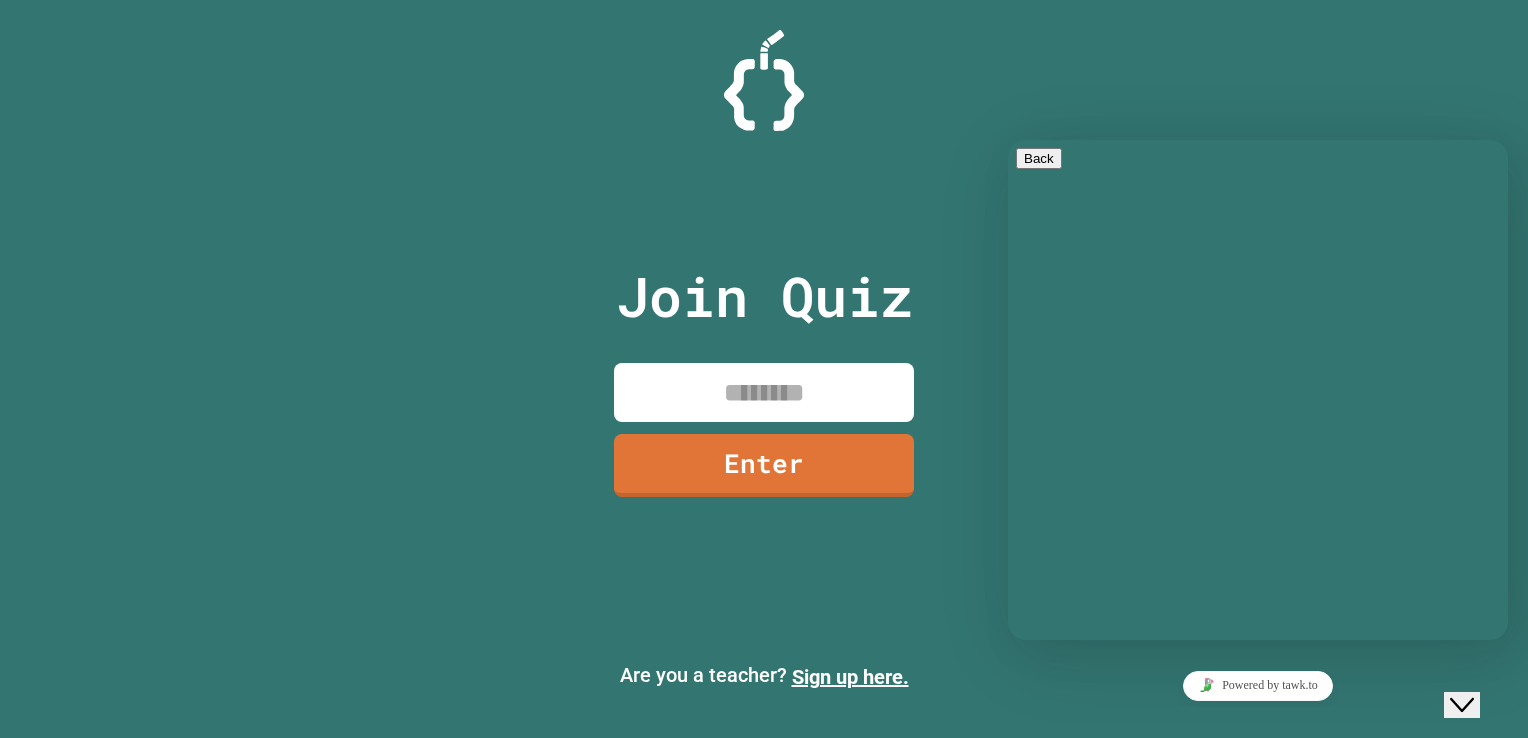 click at bounding box center [764, 80] 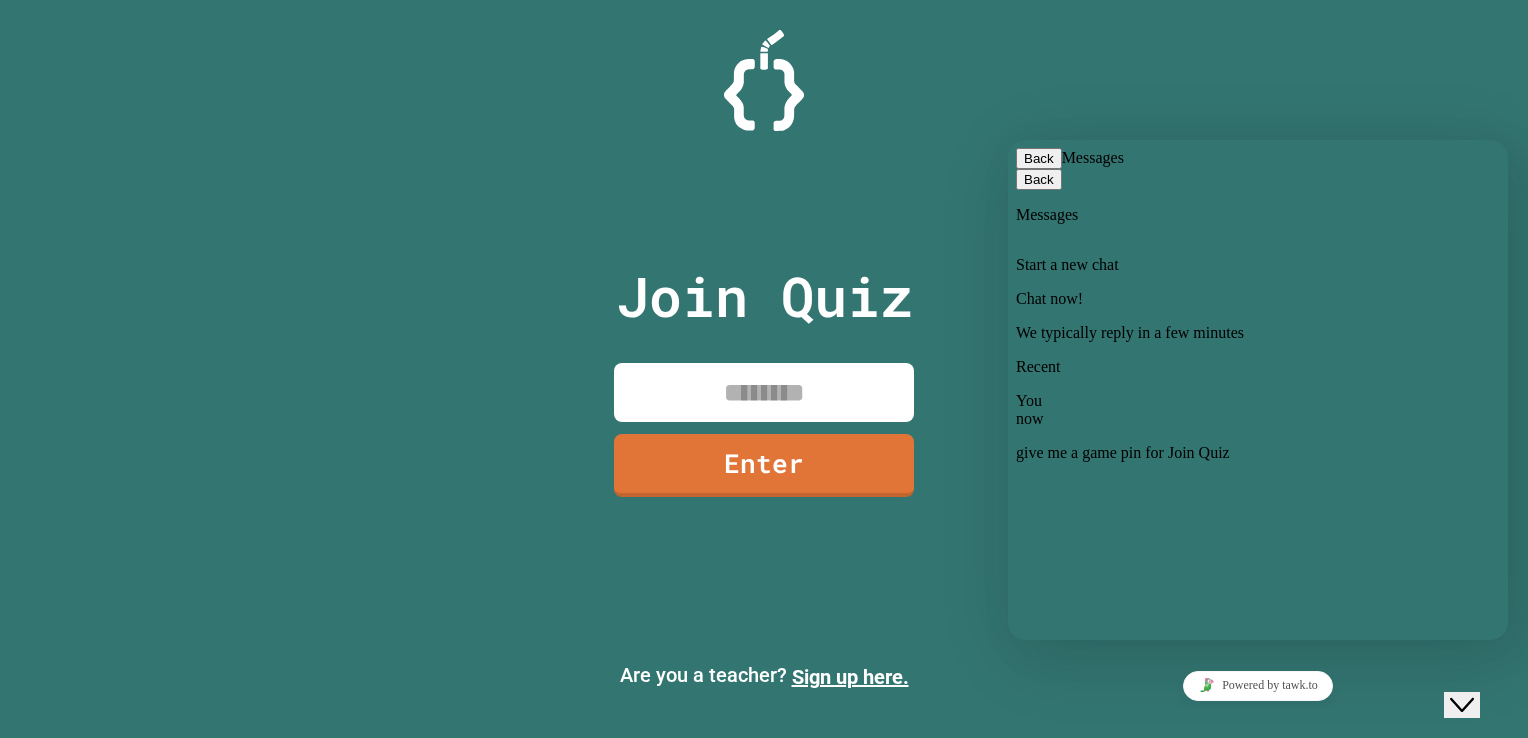 click on "We typically reply in a few minutes" at bounding box center (1258, 817) 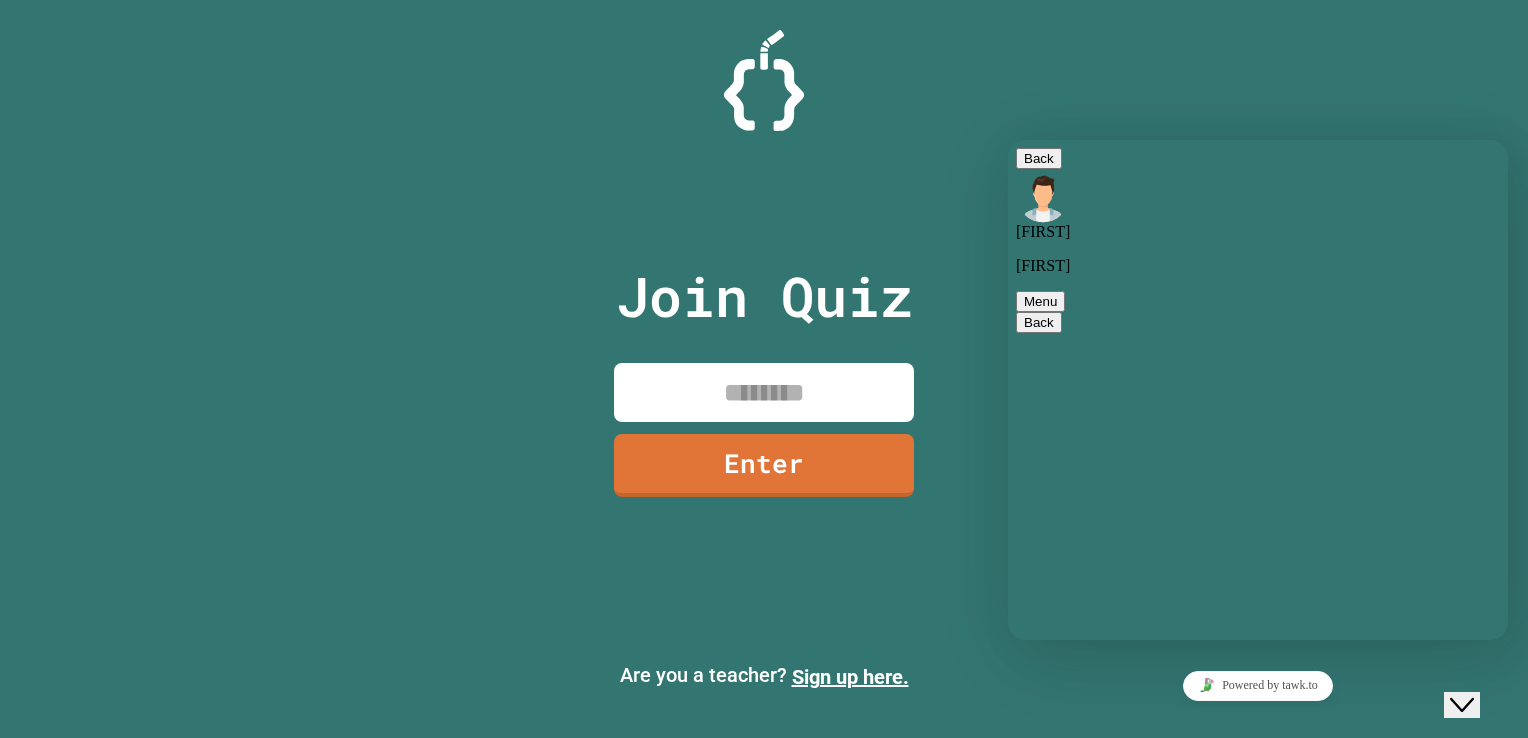 click on "[FIRST]" at bounding box center (1258, 266) 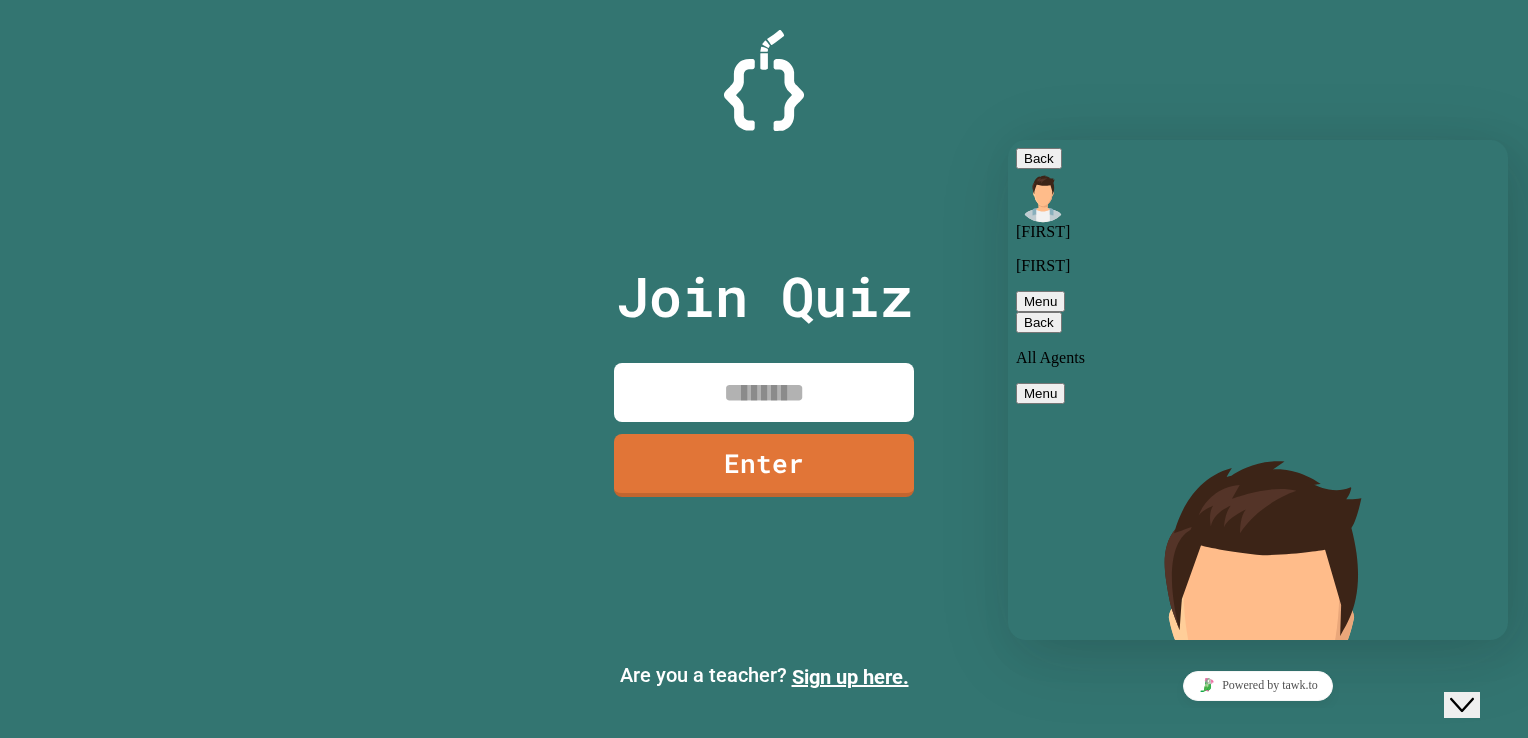click at bounding box center (1024, 322) 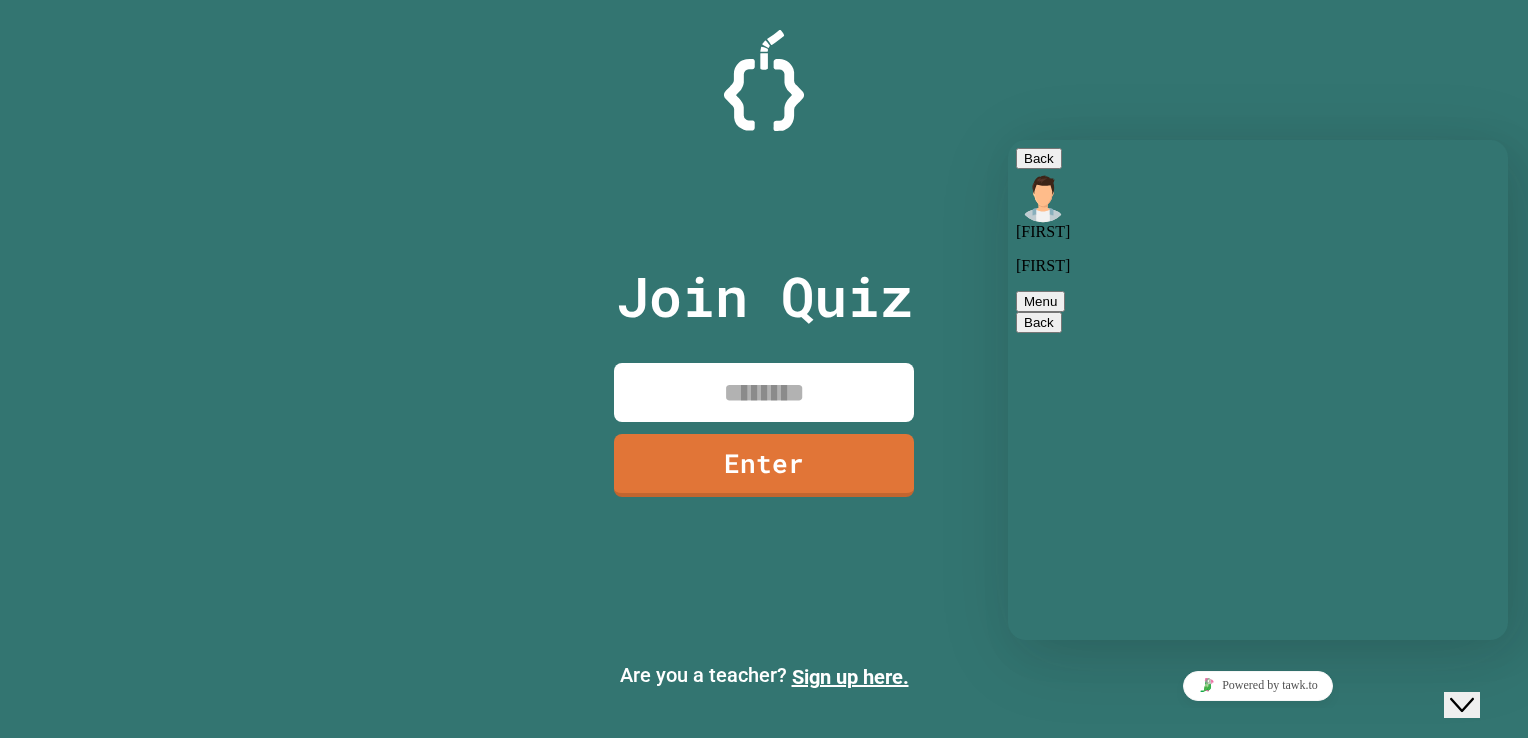click at bounding box center (1008, 140) 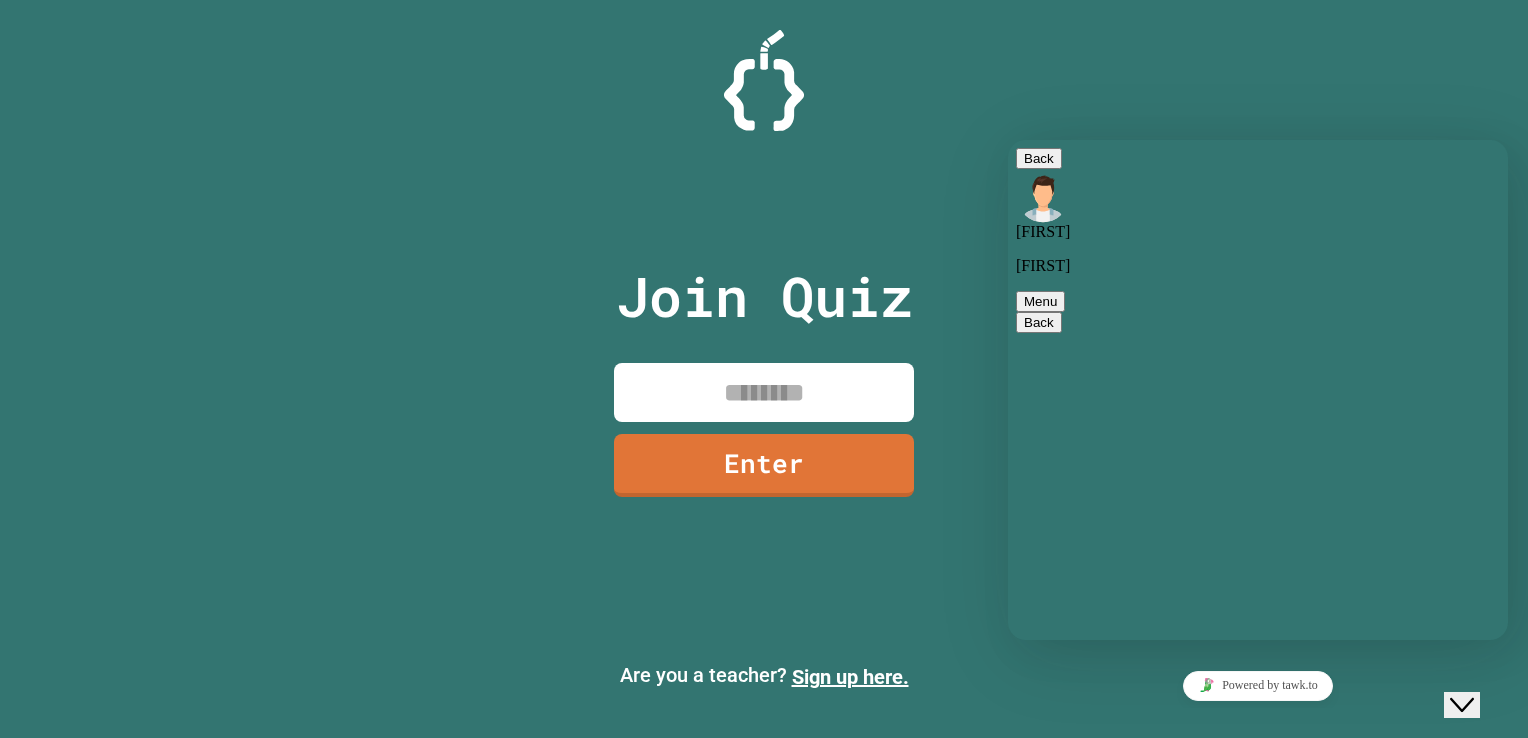 type on "******" 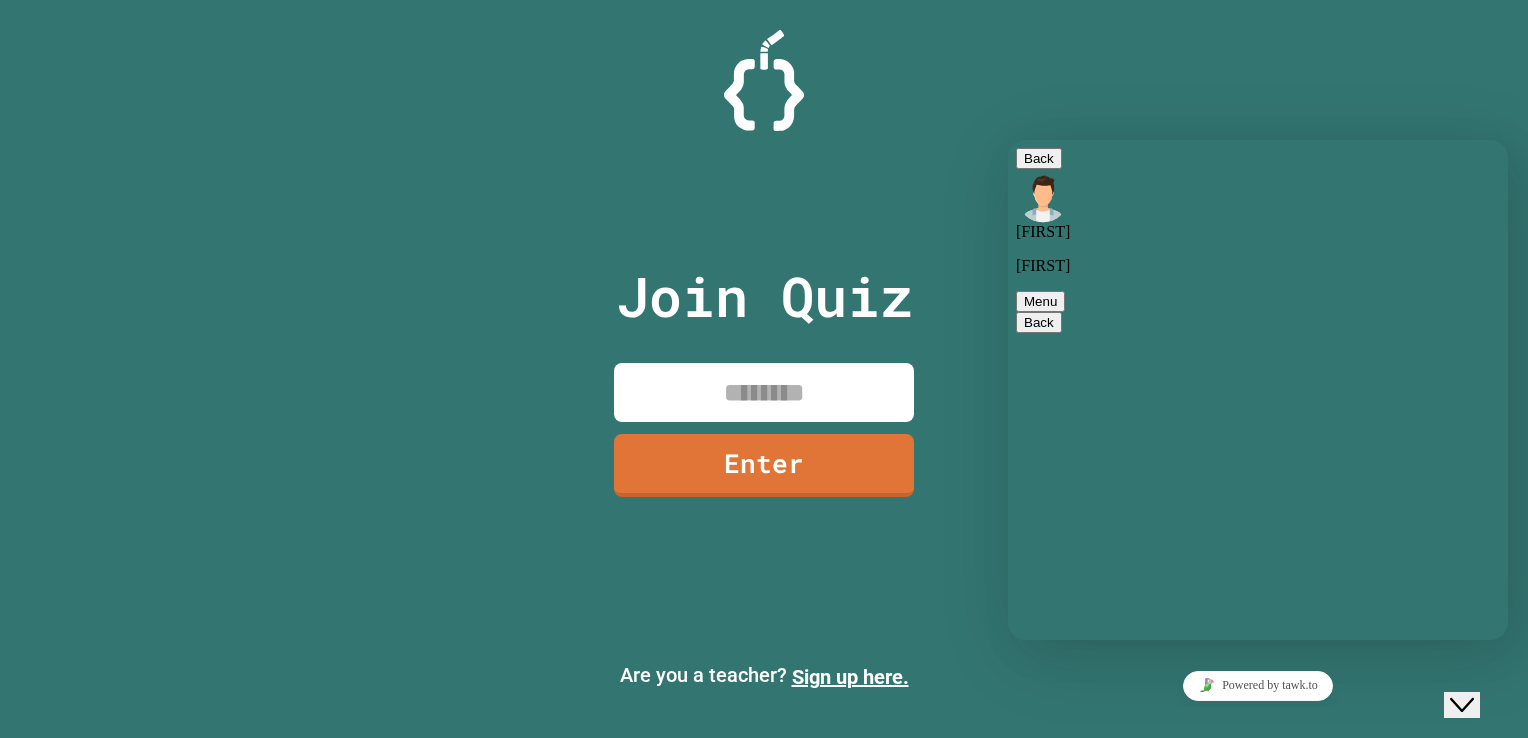 click on "Menu" at bounding box center [1040, 301] 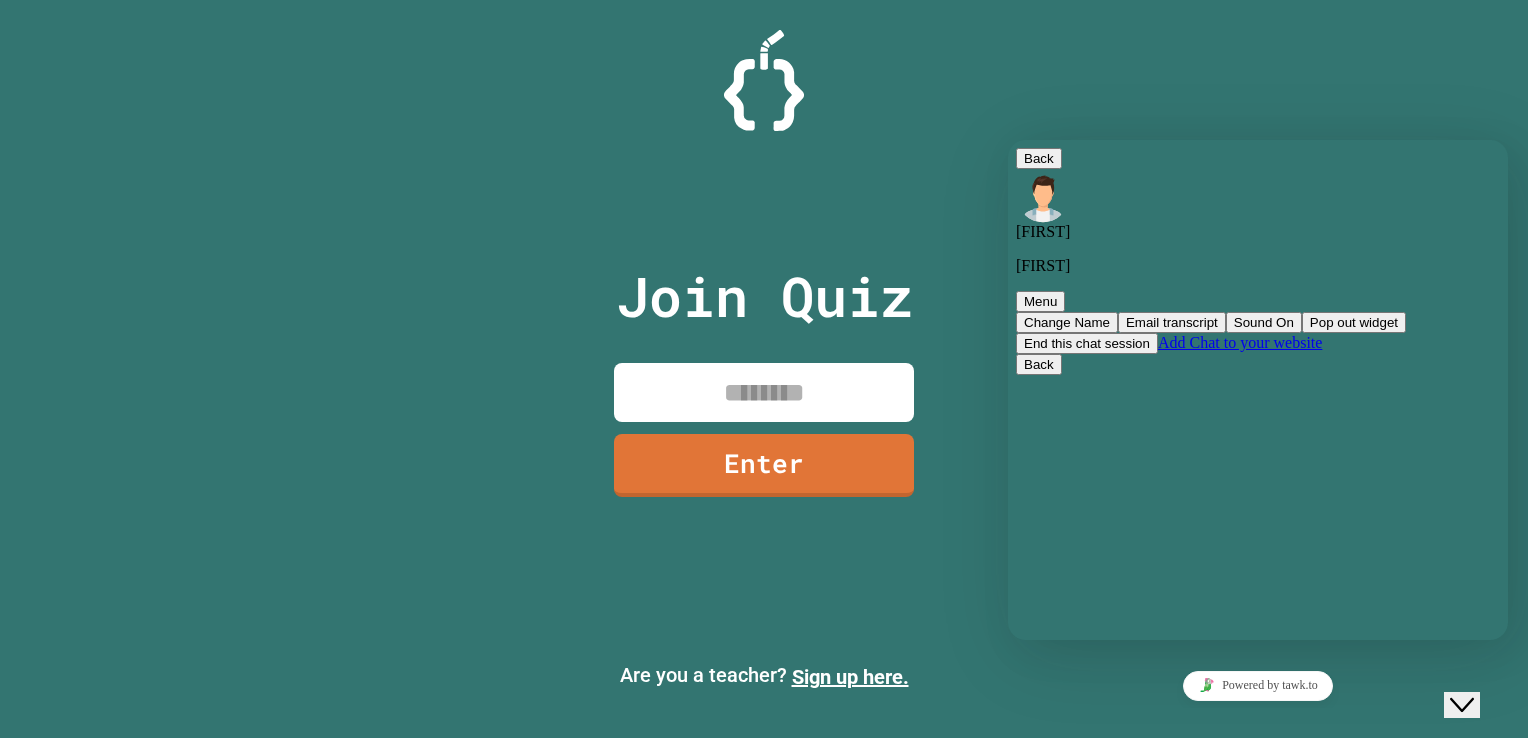 click on "[TIME] give me a game pin for Join Quiz [TIME] please  [FIRST]  your teacher should have it [TIME]" at bounding box center (1258, 1236) 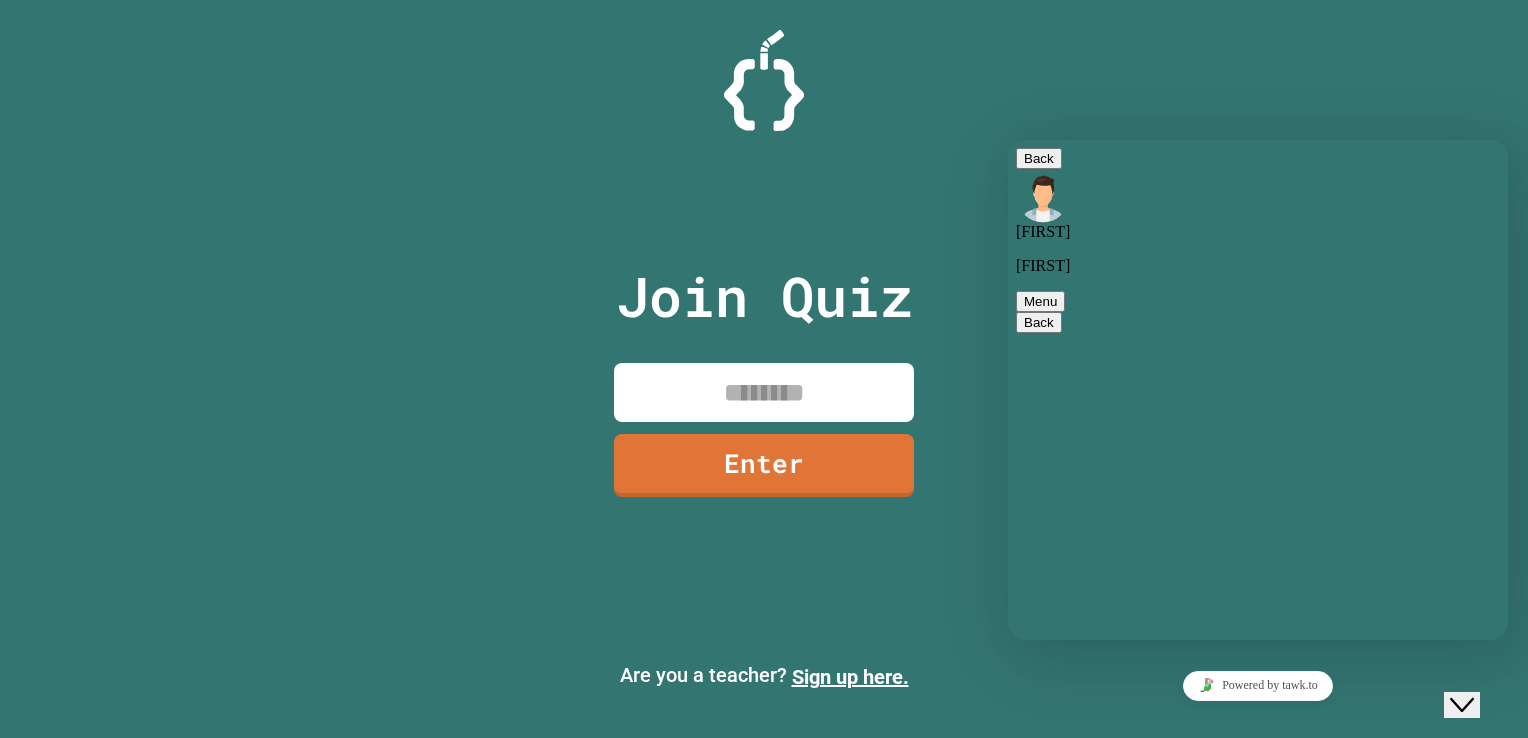 click on "Rate this chat Upload File Insert emoji" at bounding box center (1008, 140) 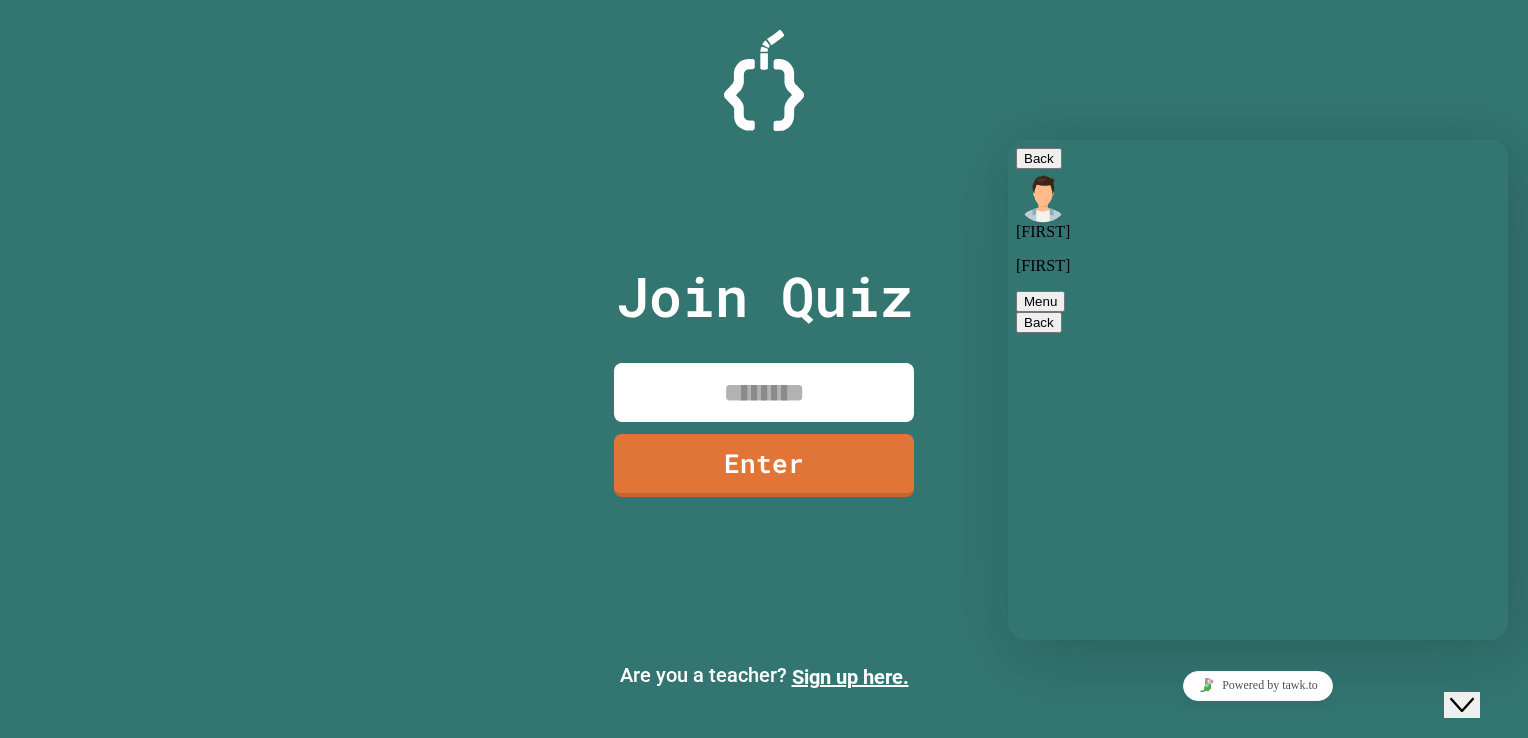 type on "**********" 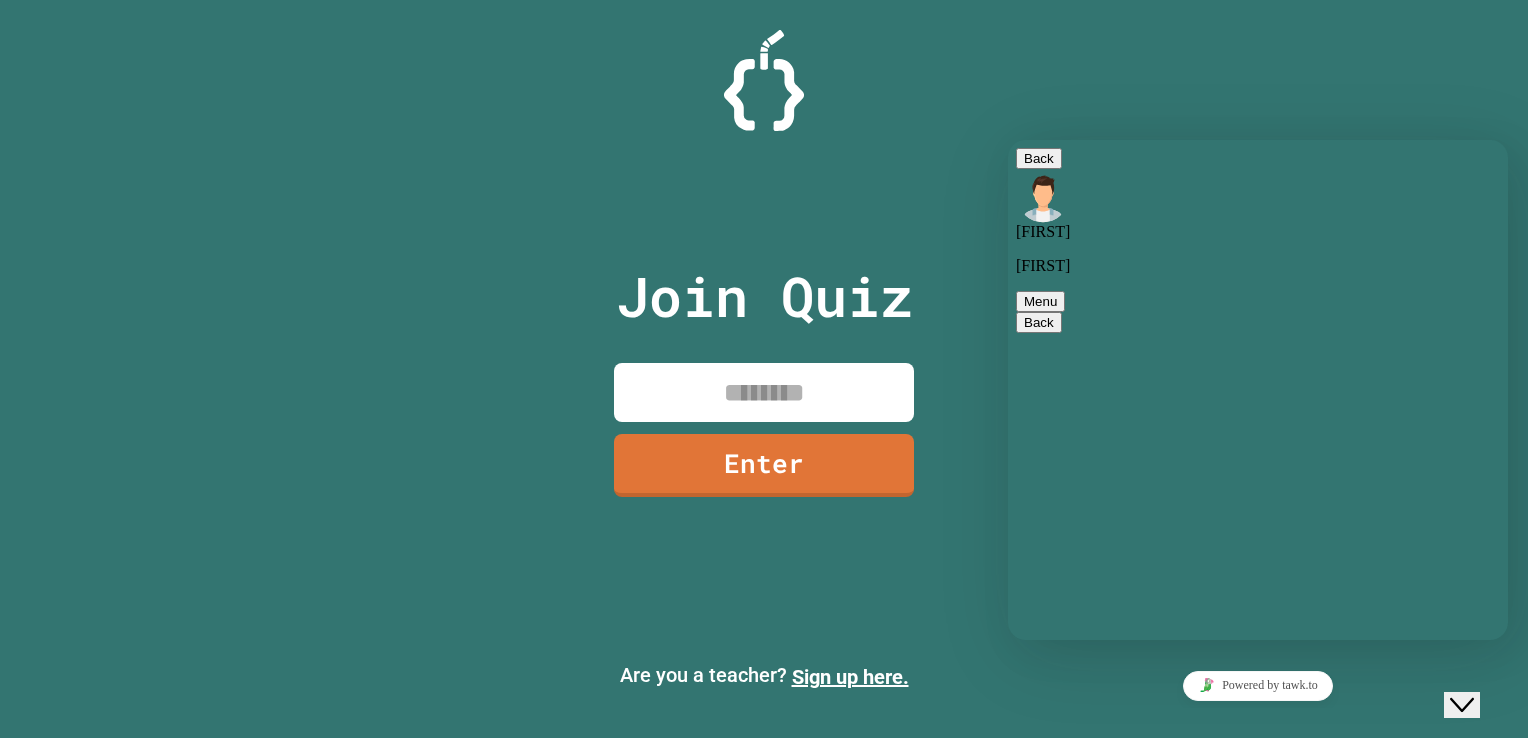 click on "[TIME] i dont have teacher [TIME] can you be my teacher" at bounding box center (1258, 1615) 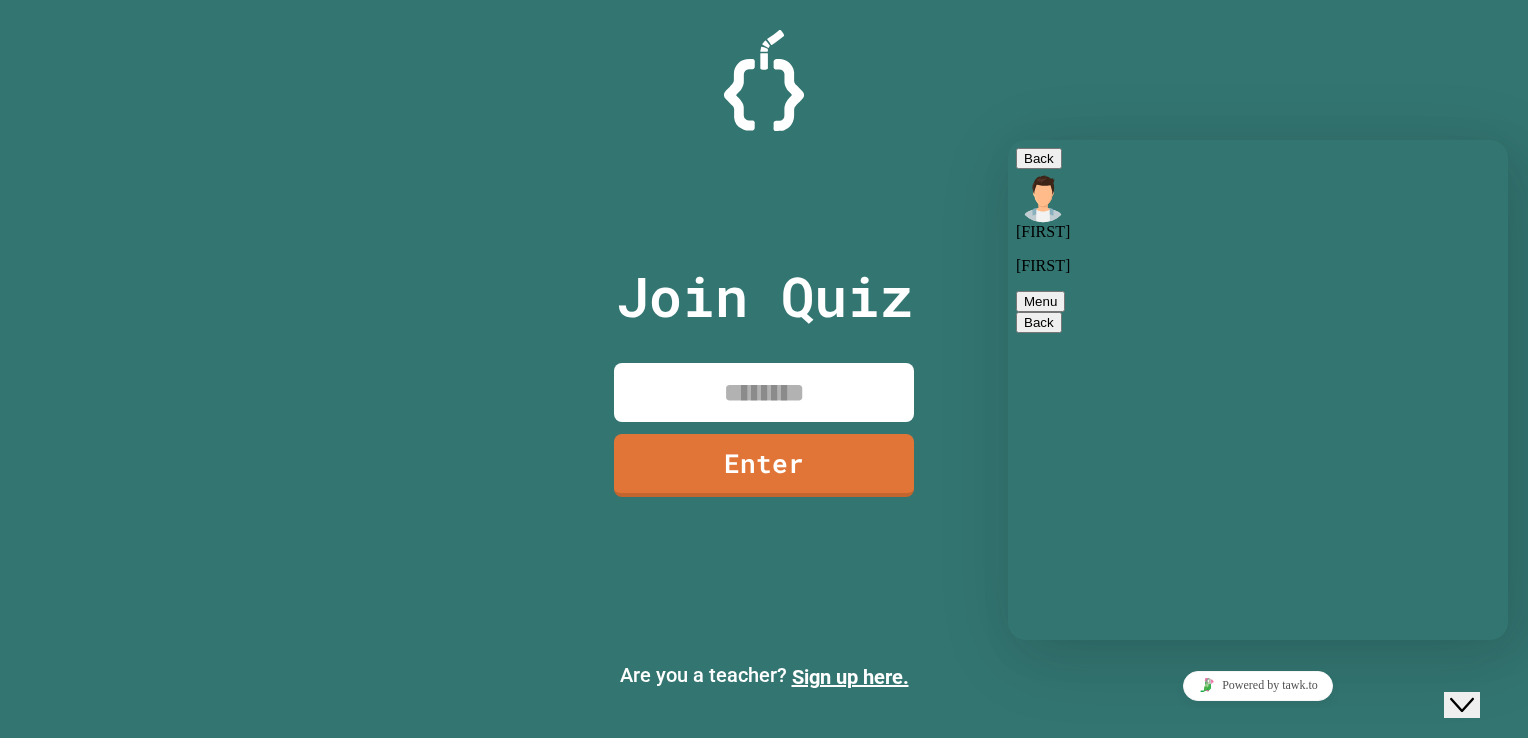 scroll, scrollTop: 227, scrollLeft: 0, axis: vertical 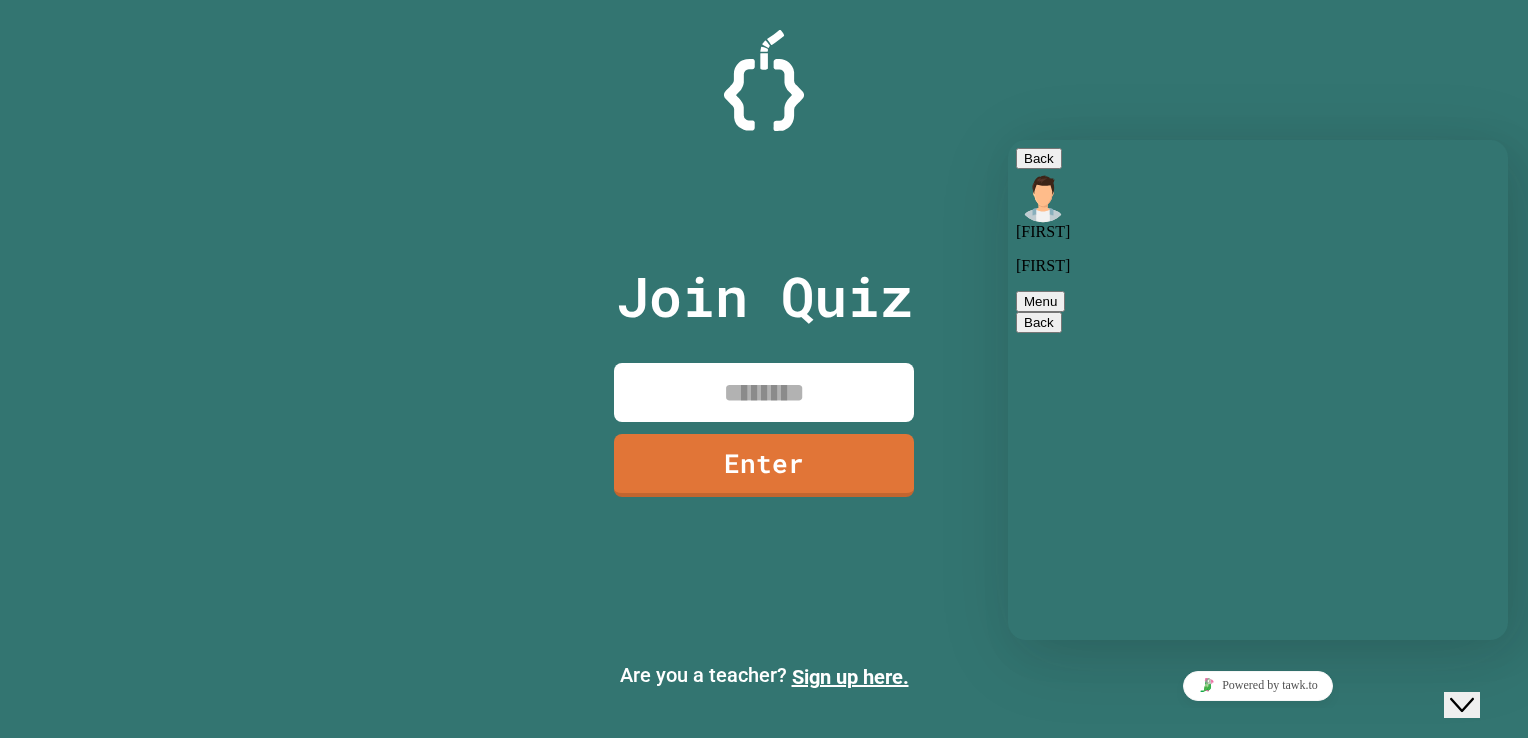 click at bounding box center [1258, 5818] 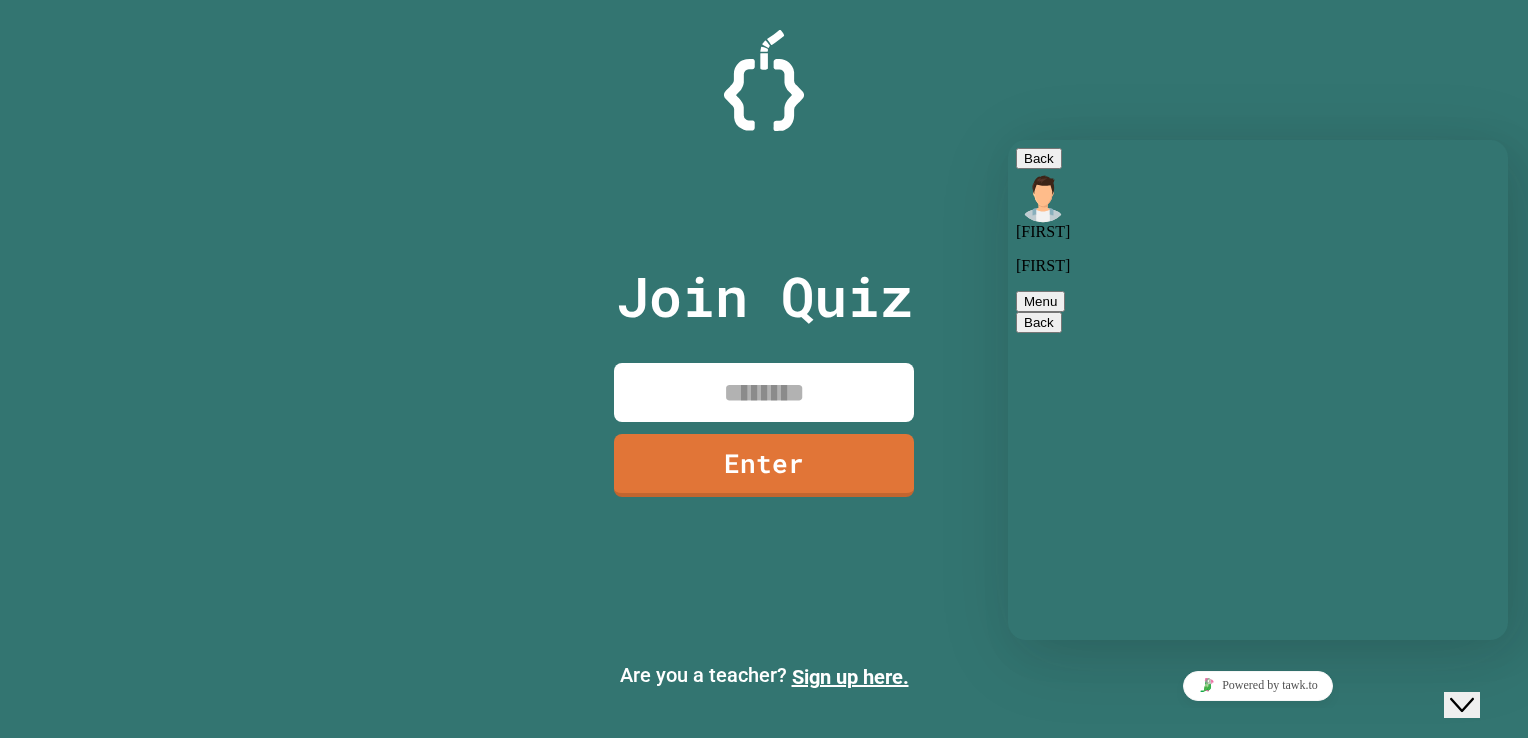 drag, startPoint x: 1257, startPoint y: 289, endPoint x: 1240, endPoint y: 288, distance: 17.029387 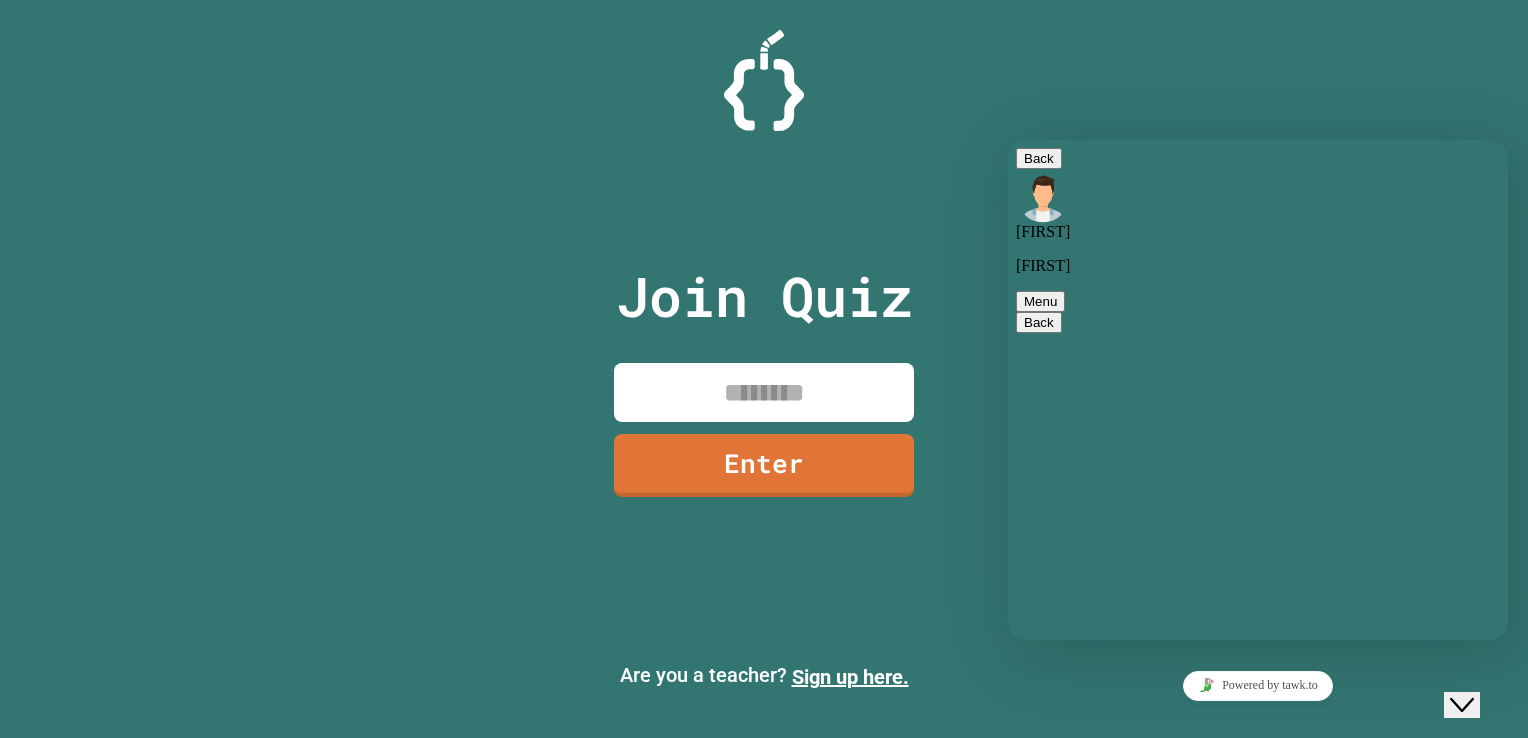 click at bounding box center (1258, 969) 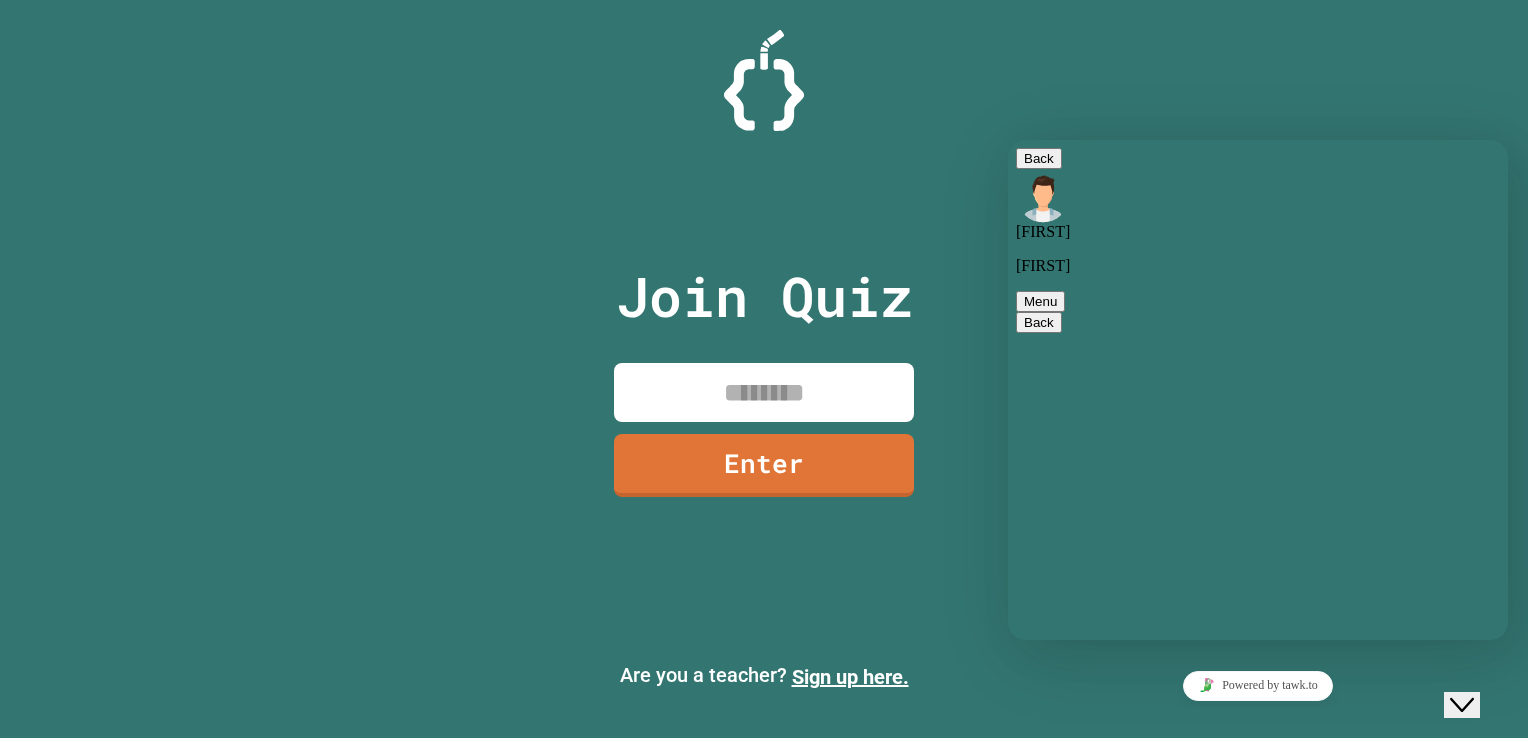 scroll, scrollTop: 9322, scrollLeft: 0, axis: vertical 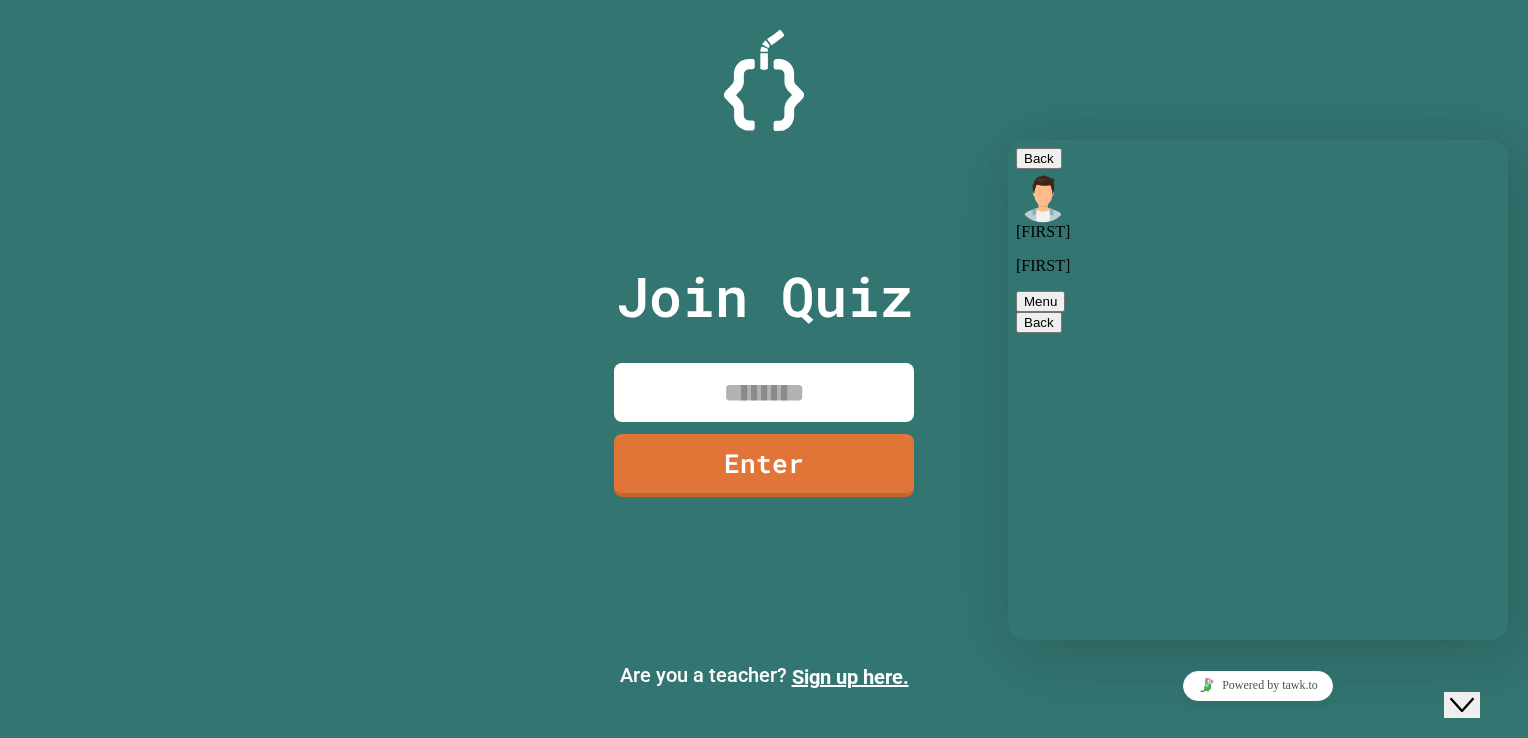 click at bounding box center [1048, 2172] 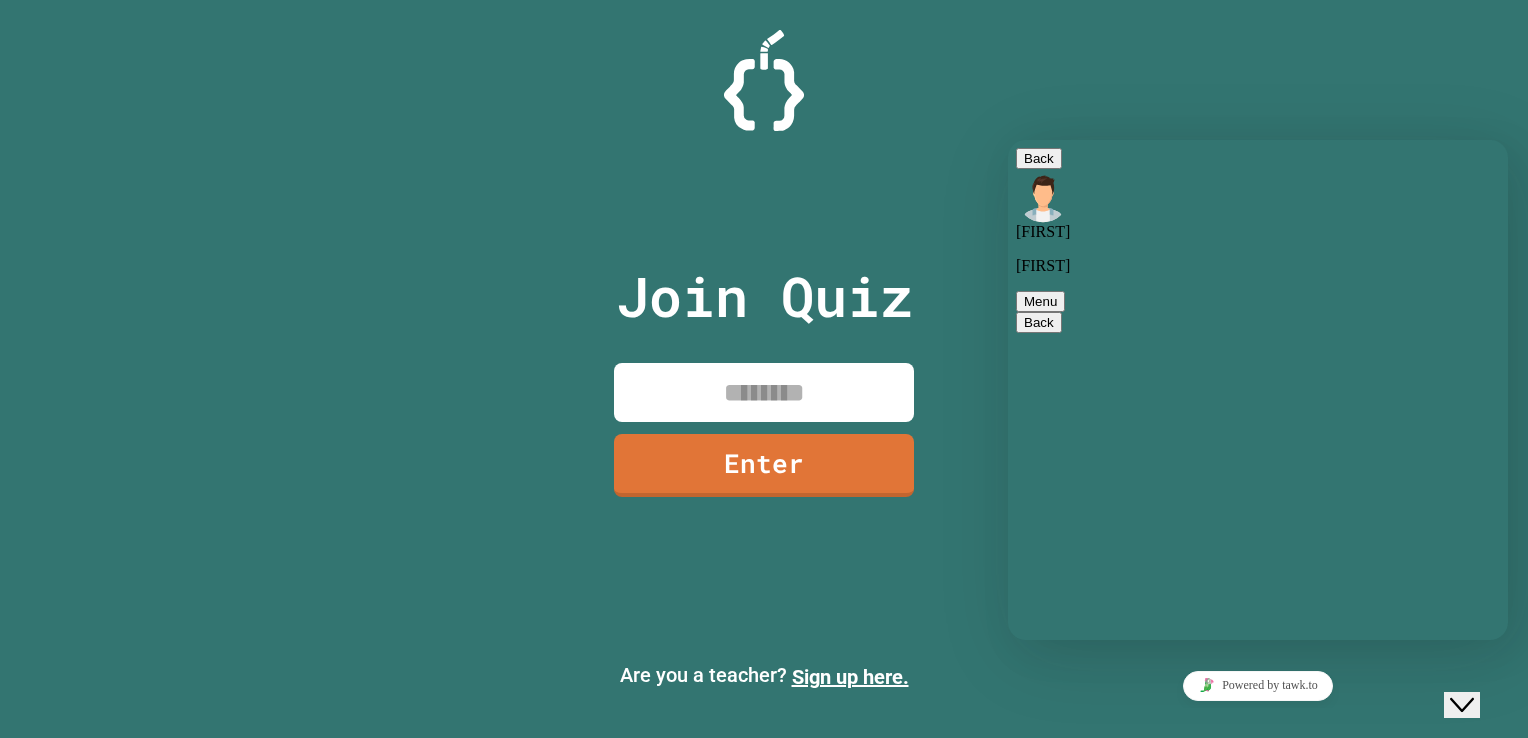 scroll, scrollTop: 15, scrollLeft: 0, axis: vertical 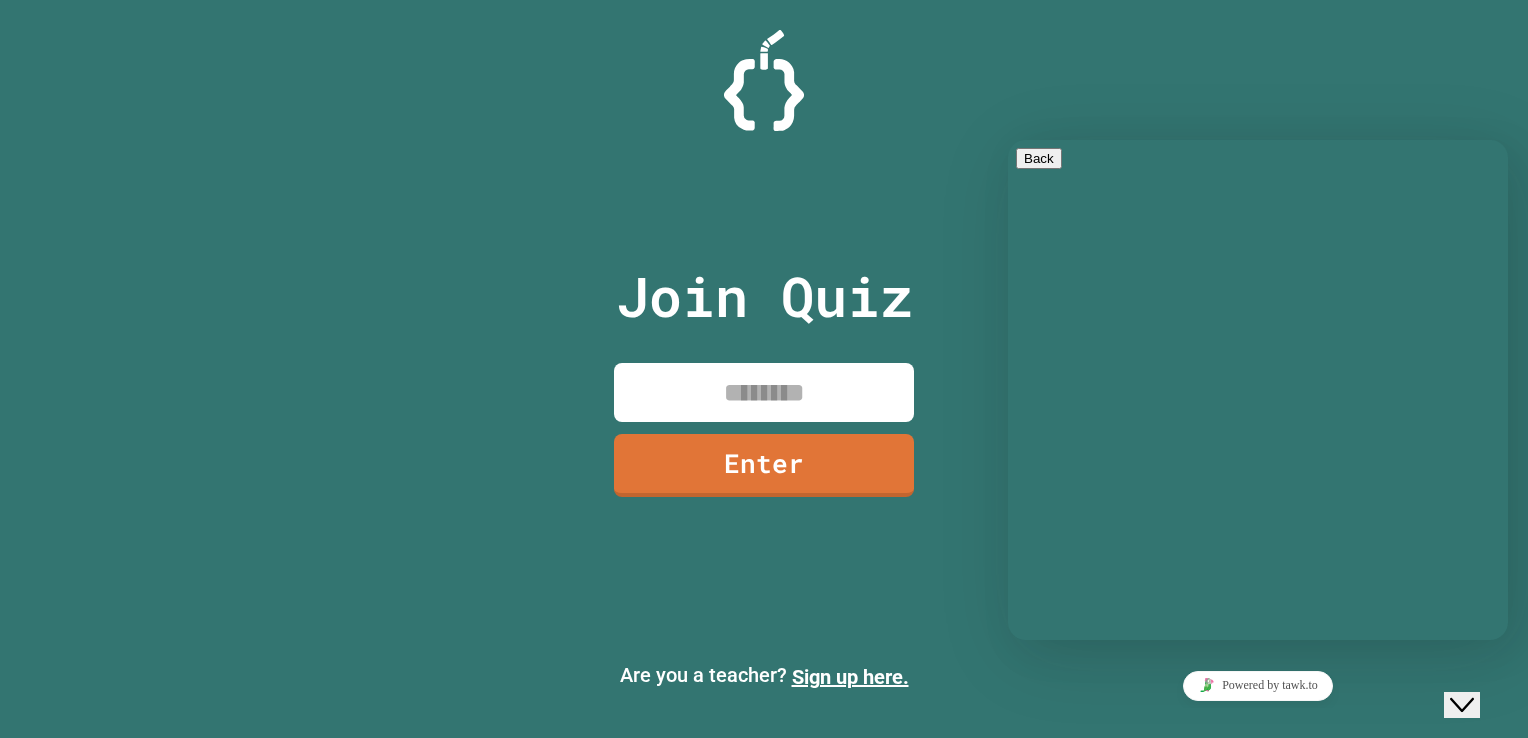 click at bounding box center [1024, 941] 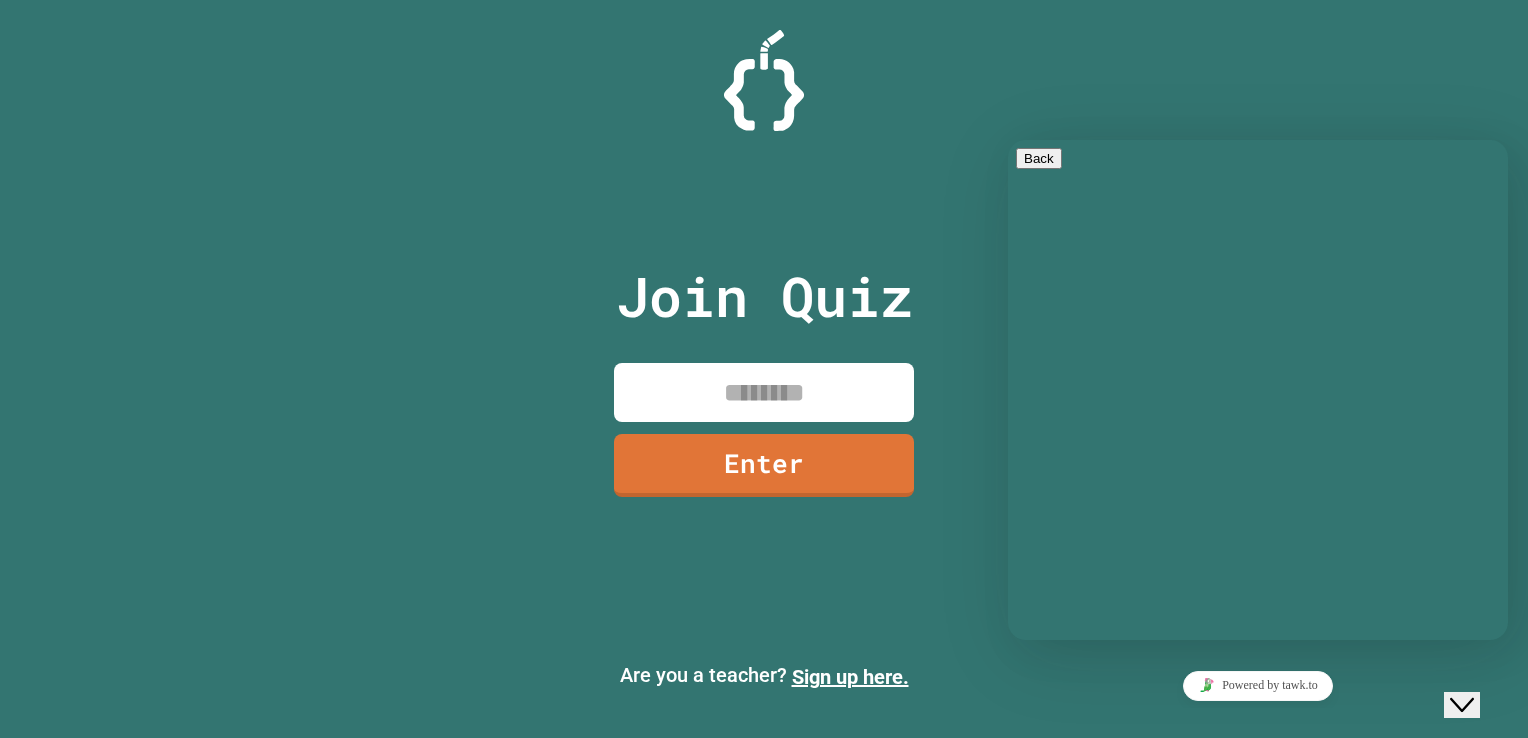 click at bounding box center (1278, 883) 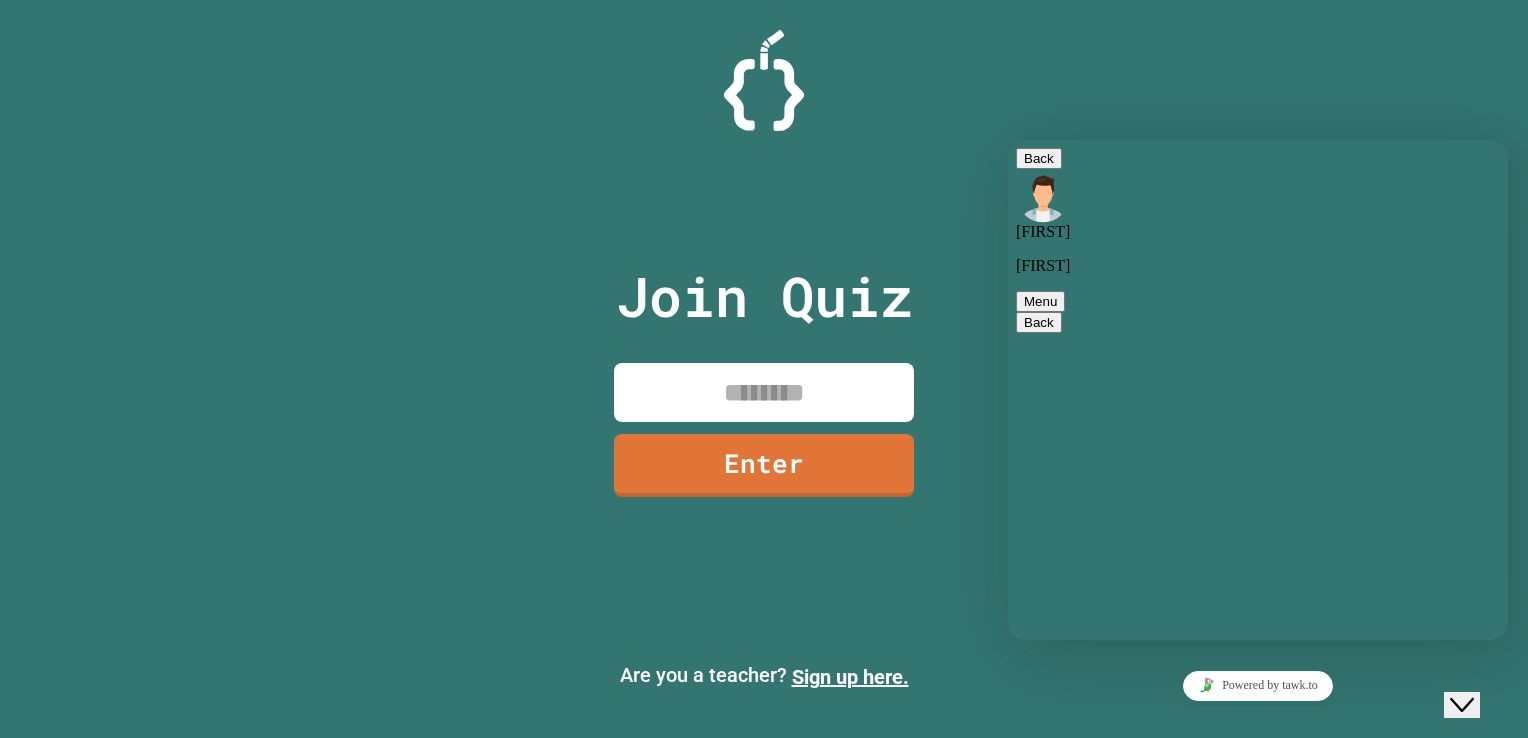 drag, startPoint x: 1275, startPoint y: 541, endPoint x: 1261, endPoint y: 545, distance: 14.56022 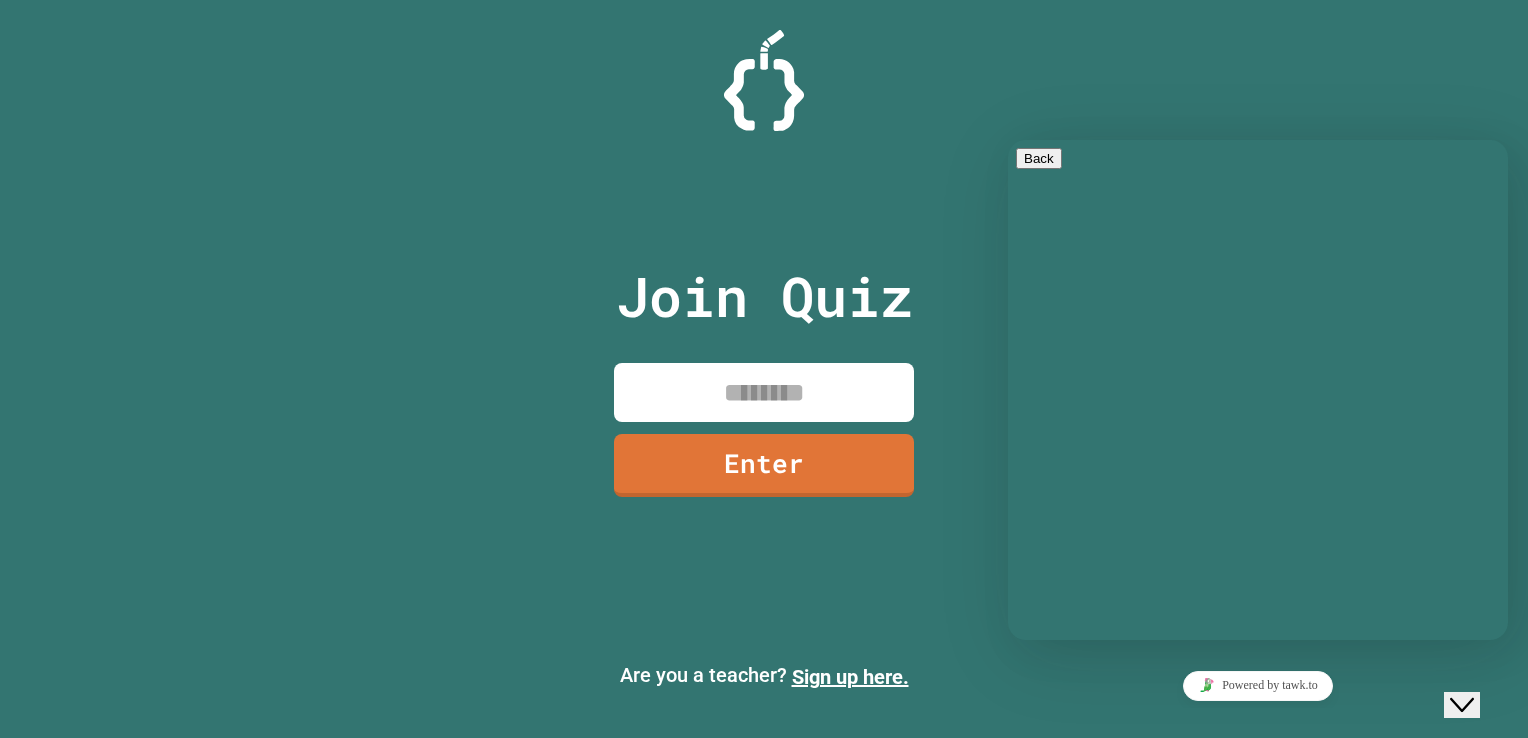 drag, startPoint x: 1493, startPoint y: 671, endPoint x: 1488, endPoint y: 683, distance: 13 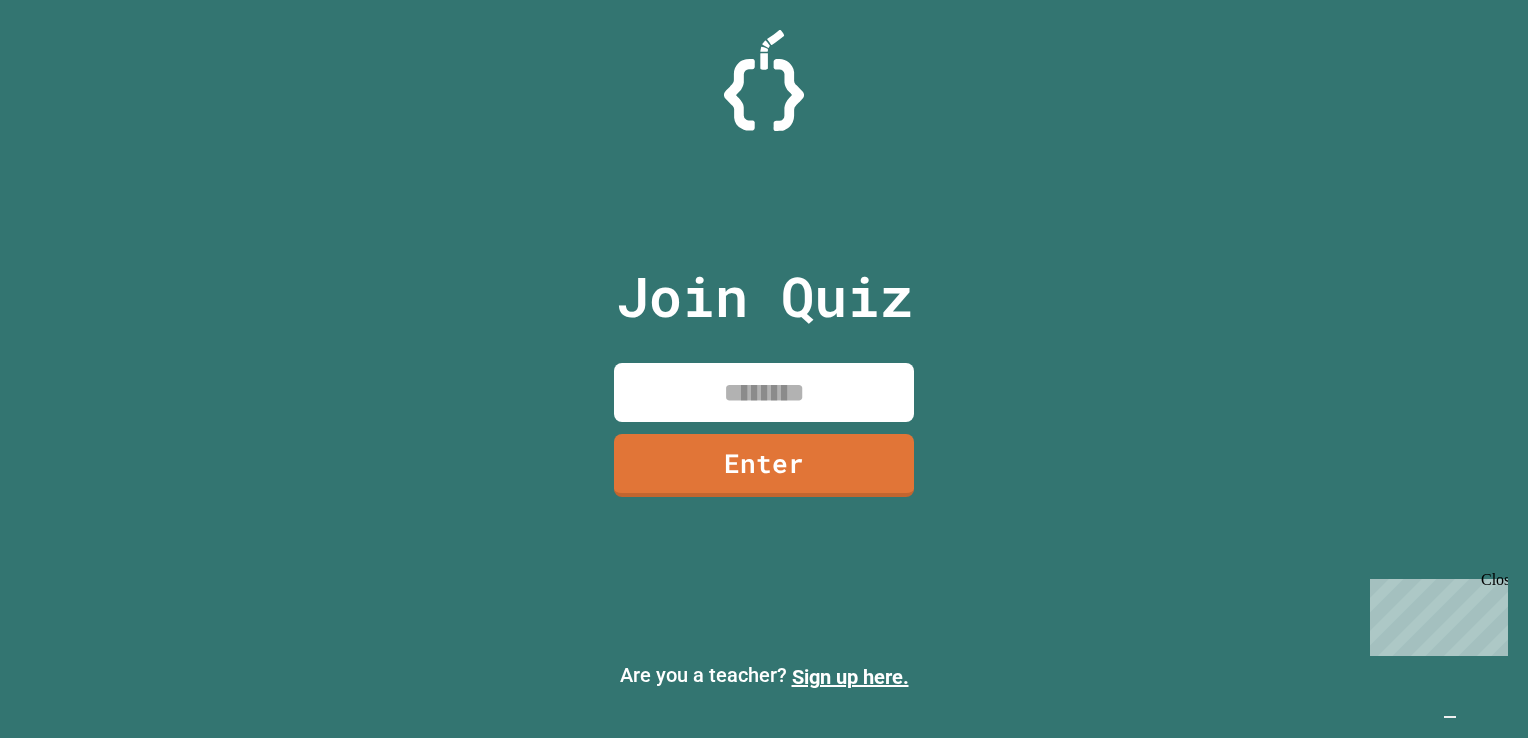 click at bounding box center [1450, 717] 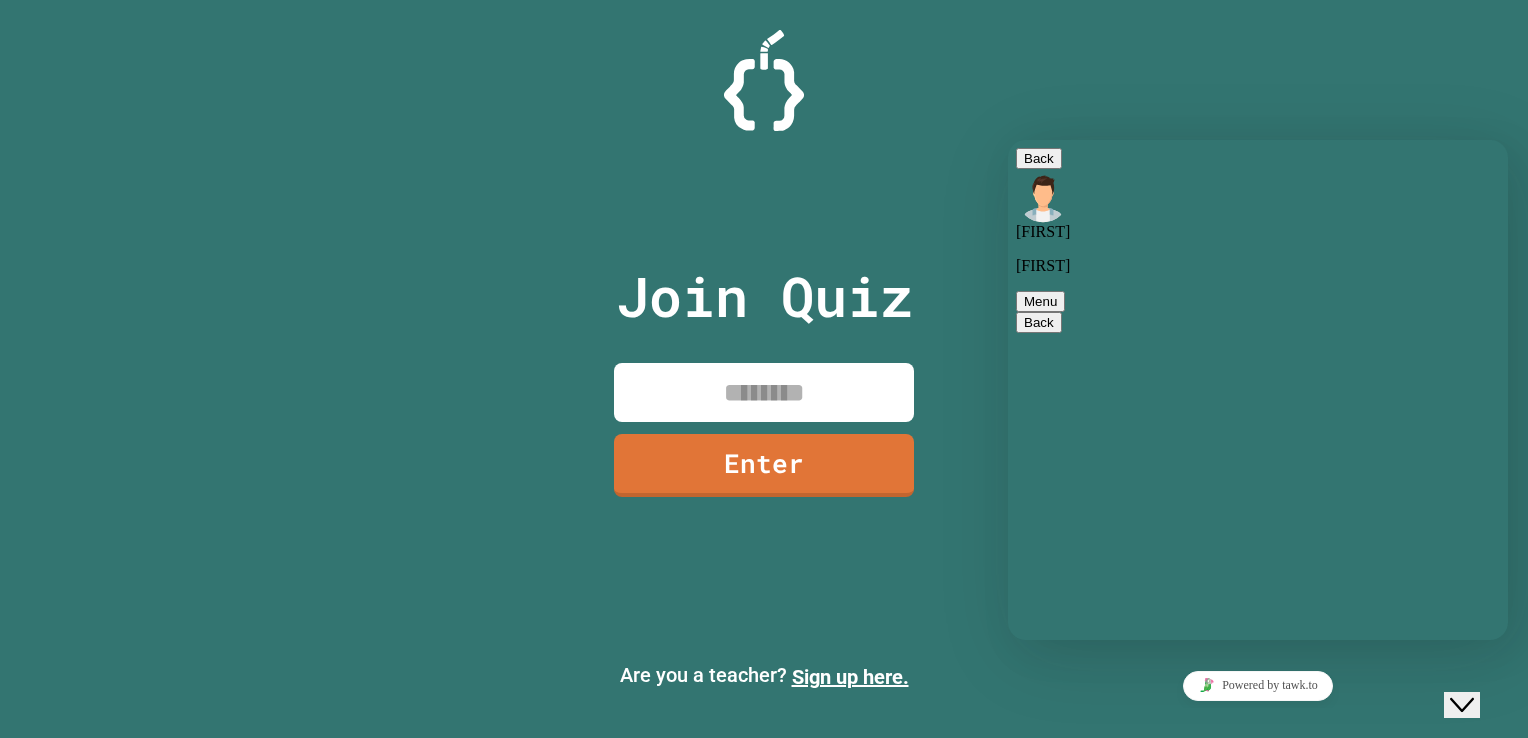 click on "Close Chat This icon closes the chat window." 